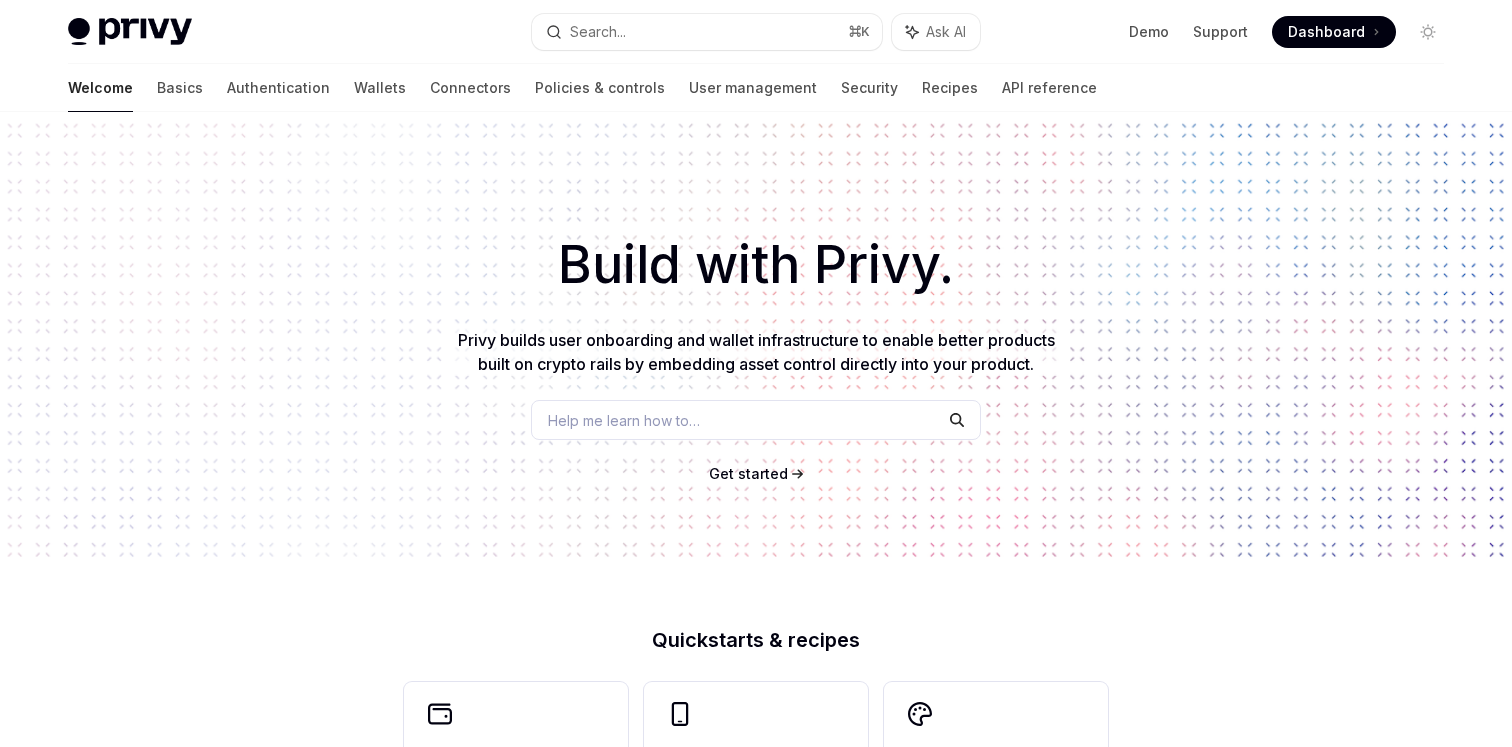 scroll, scrollTop: 0, scrollLeft: 0, axis: both 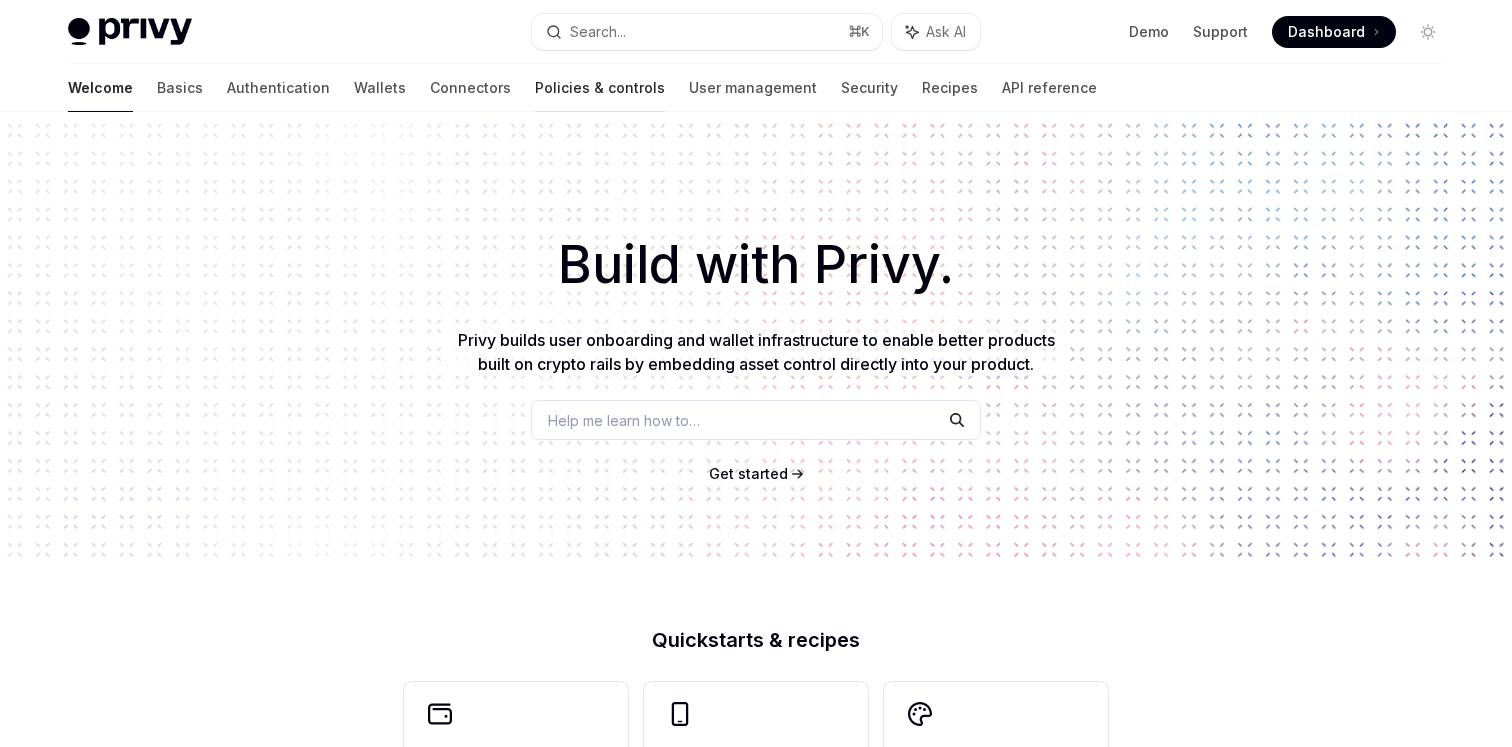 click on "Policies & controls" at bounding box center (600, 88) 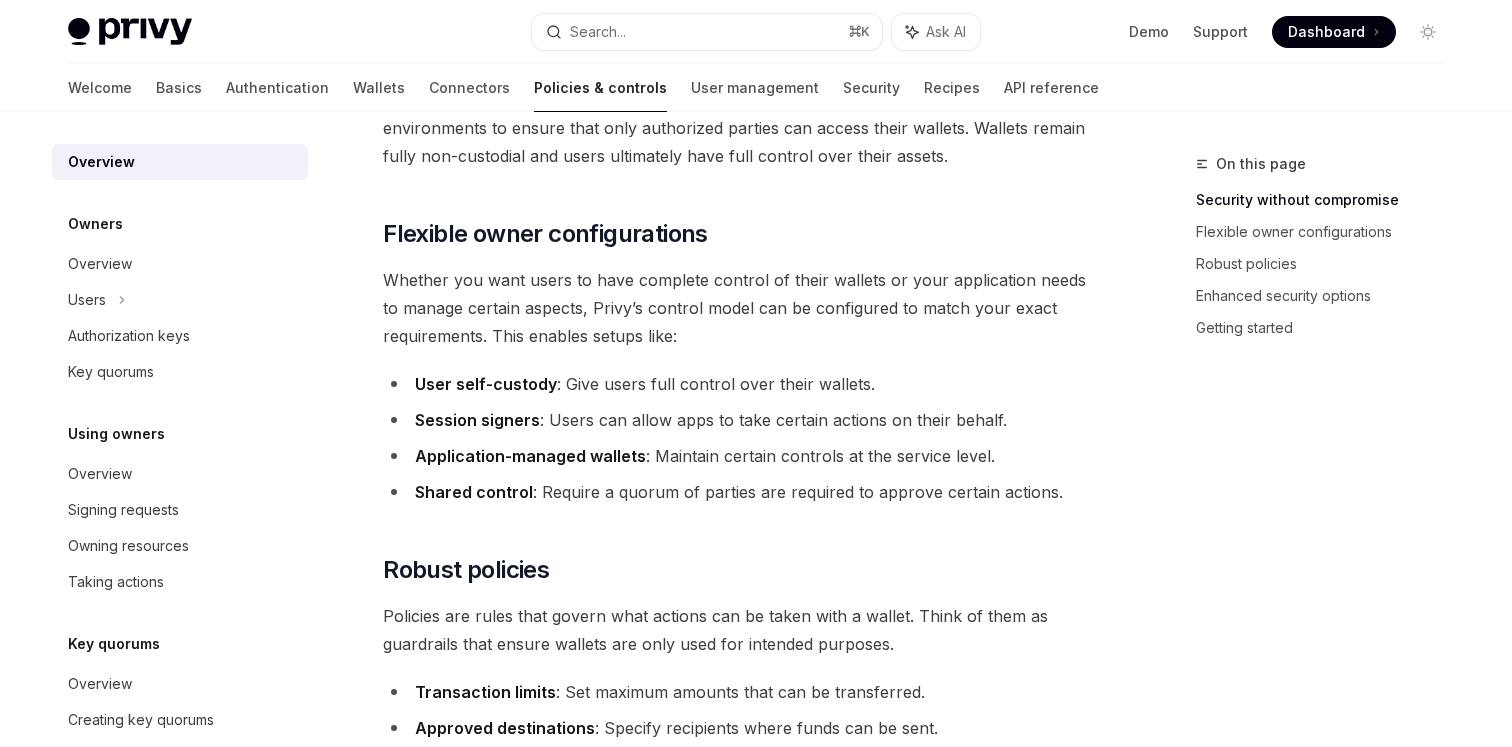 scroll, scrollTop: 355, scrollLeft: 0, axis: vertical 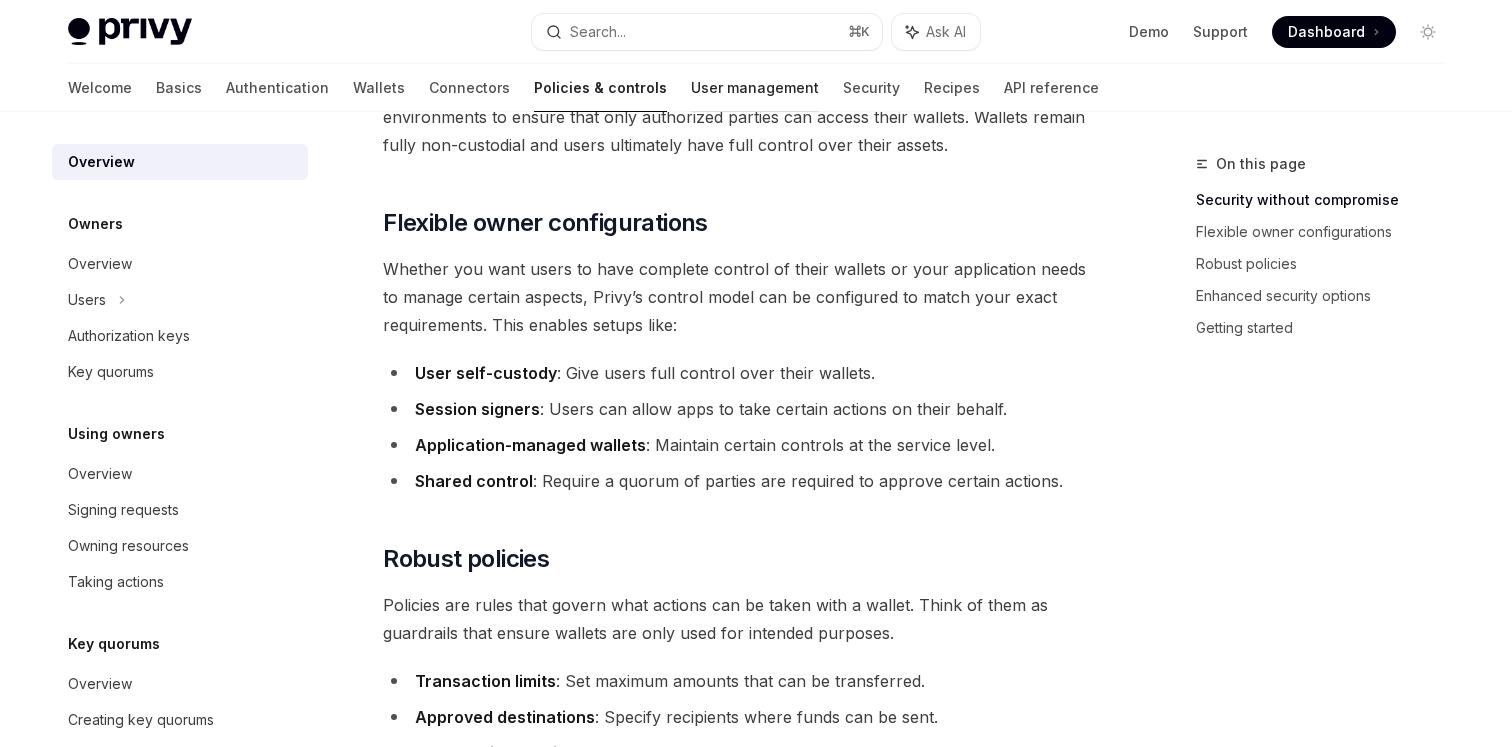 click on "User management" at bounding box center [755, 88] 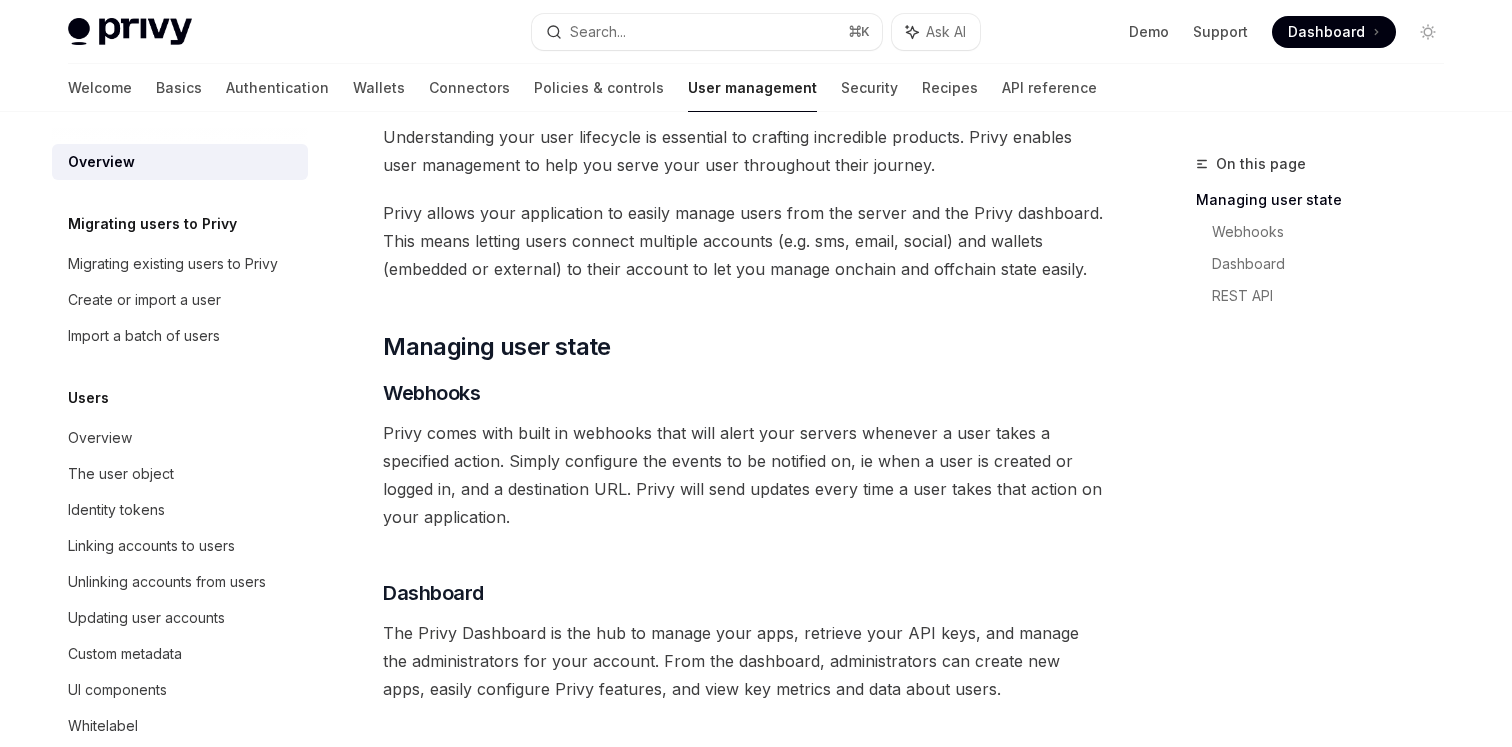 scroll, scrollTop: 179, scrollLeft: 0, axis: vertical 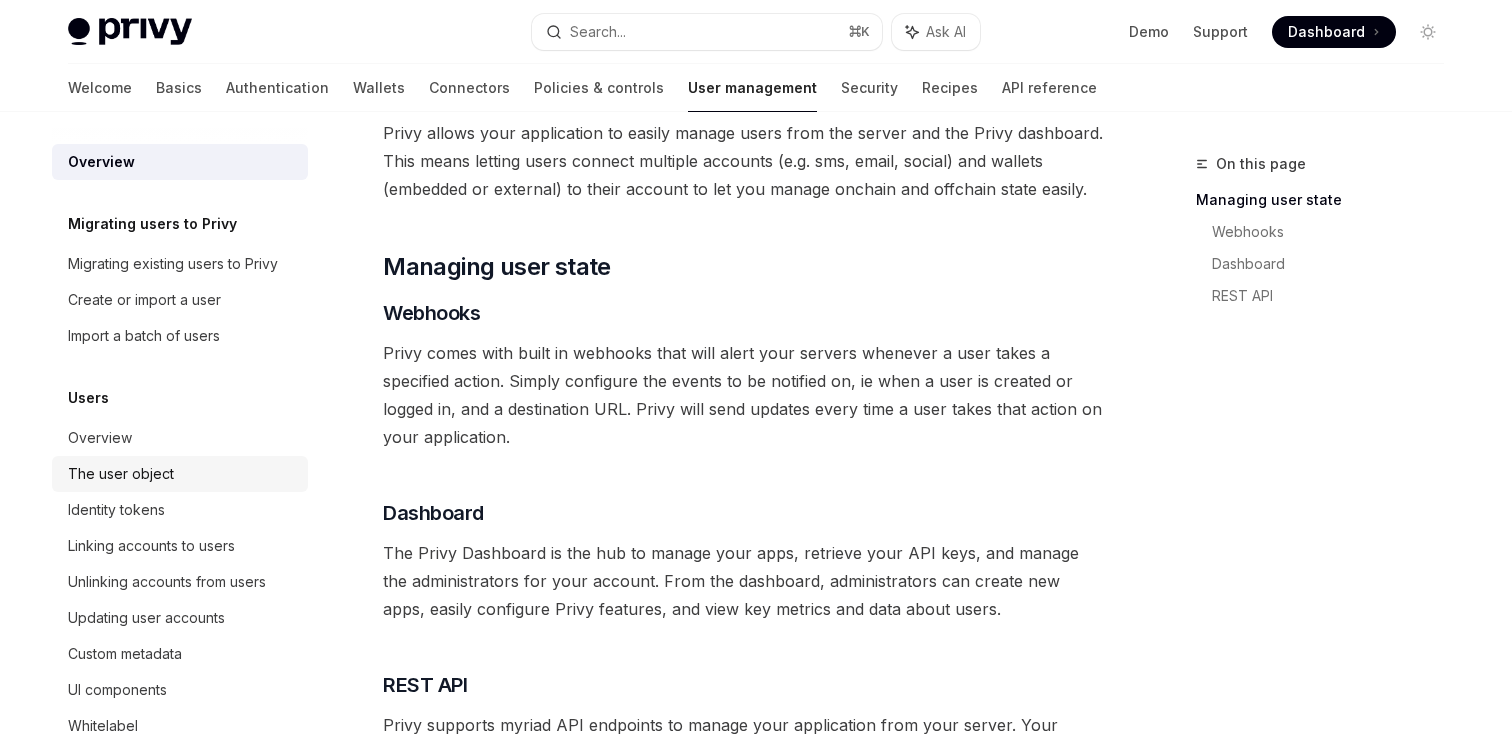click on "The user object" at bounding box center [121, 474] 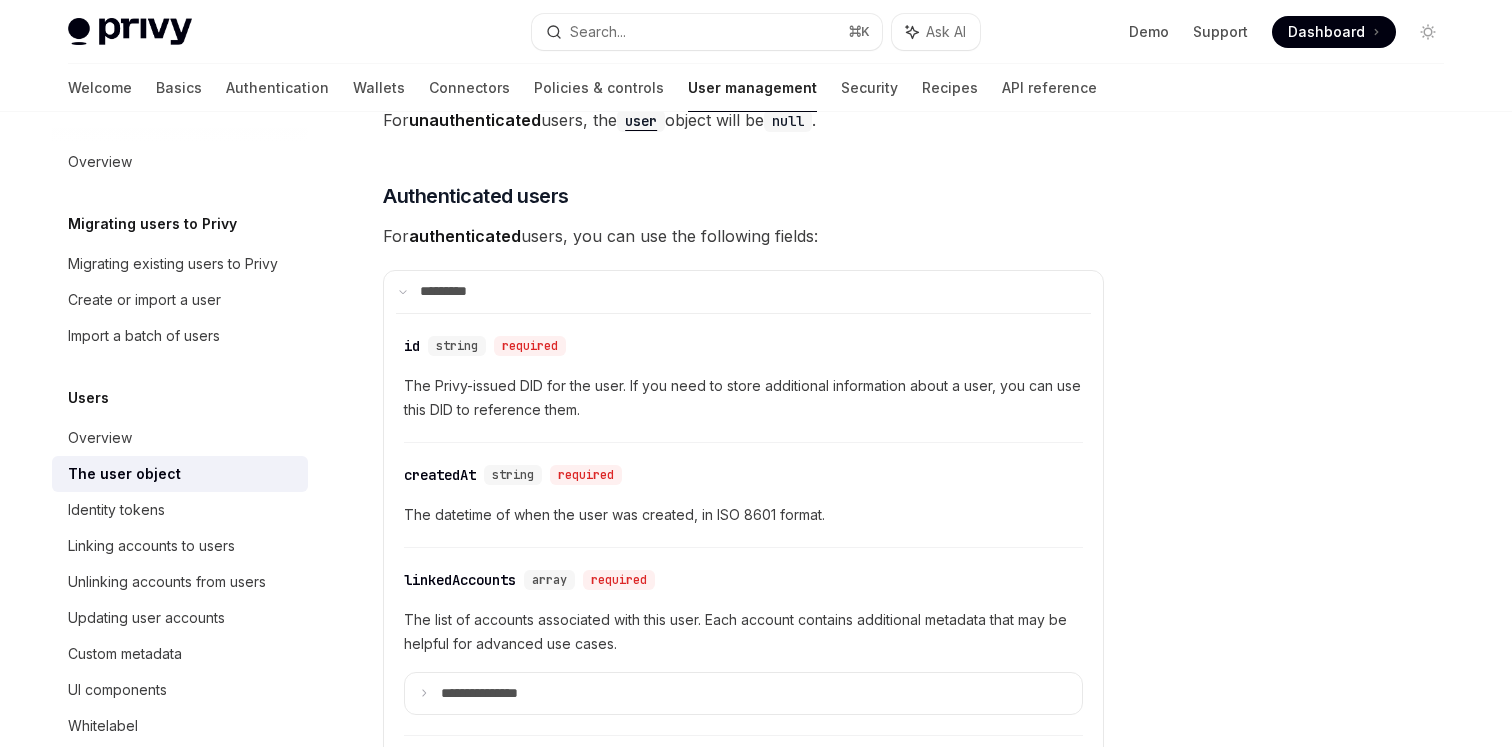 scroll, scrollTop: 567, scrollLeft: 0, axis: vertical 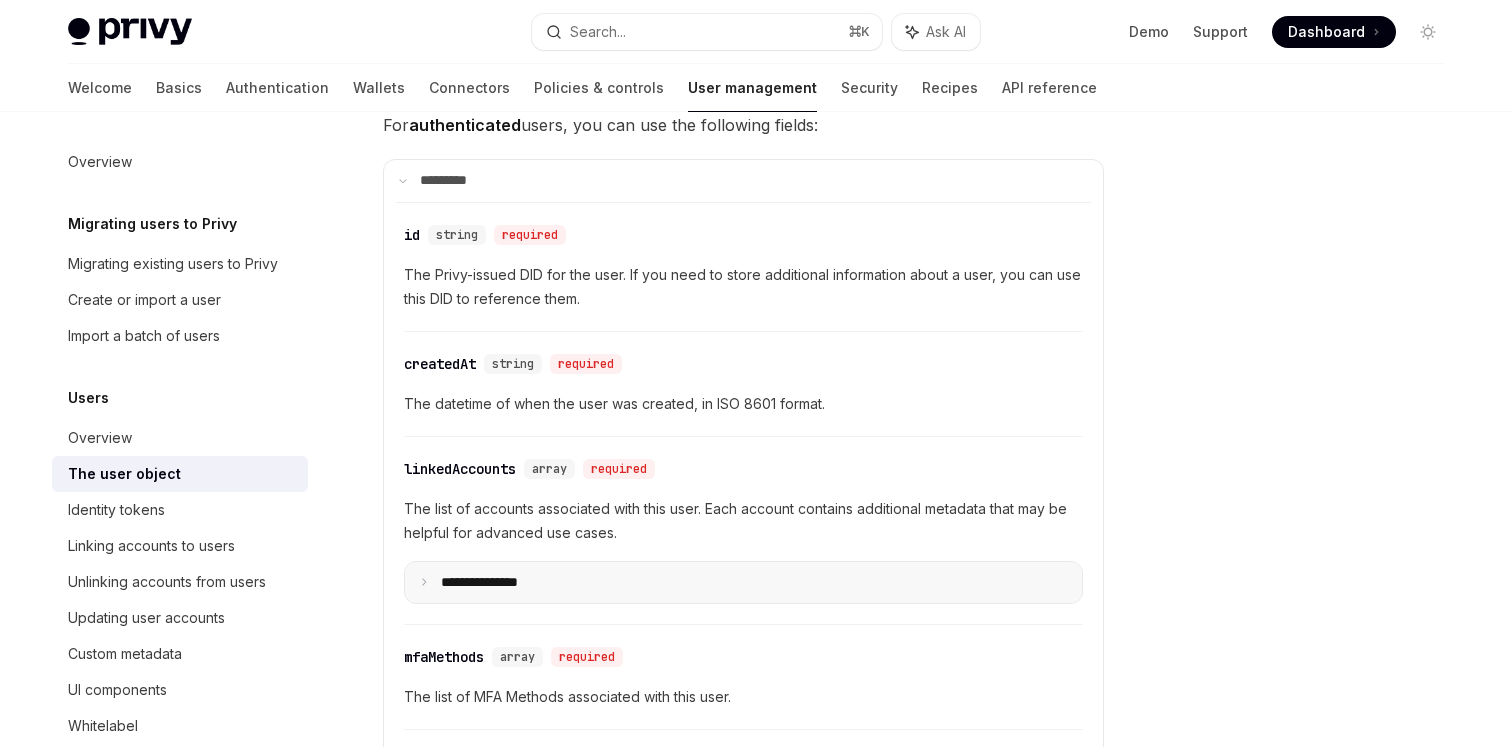 click on "**********" at bounding box center (743, 583) 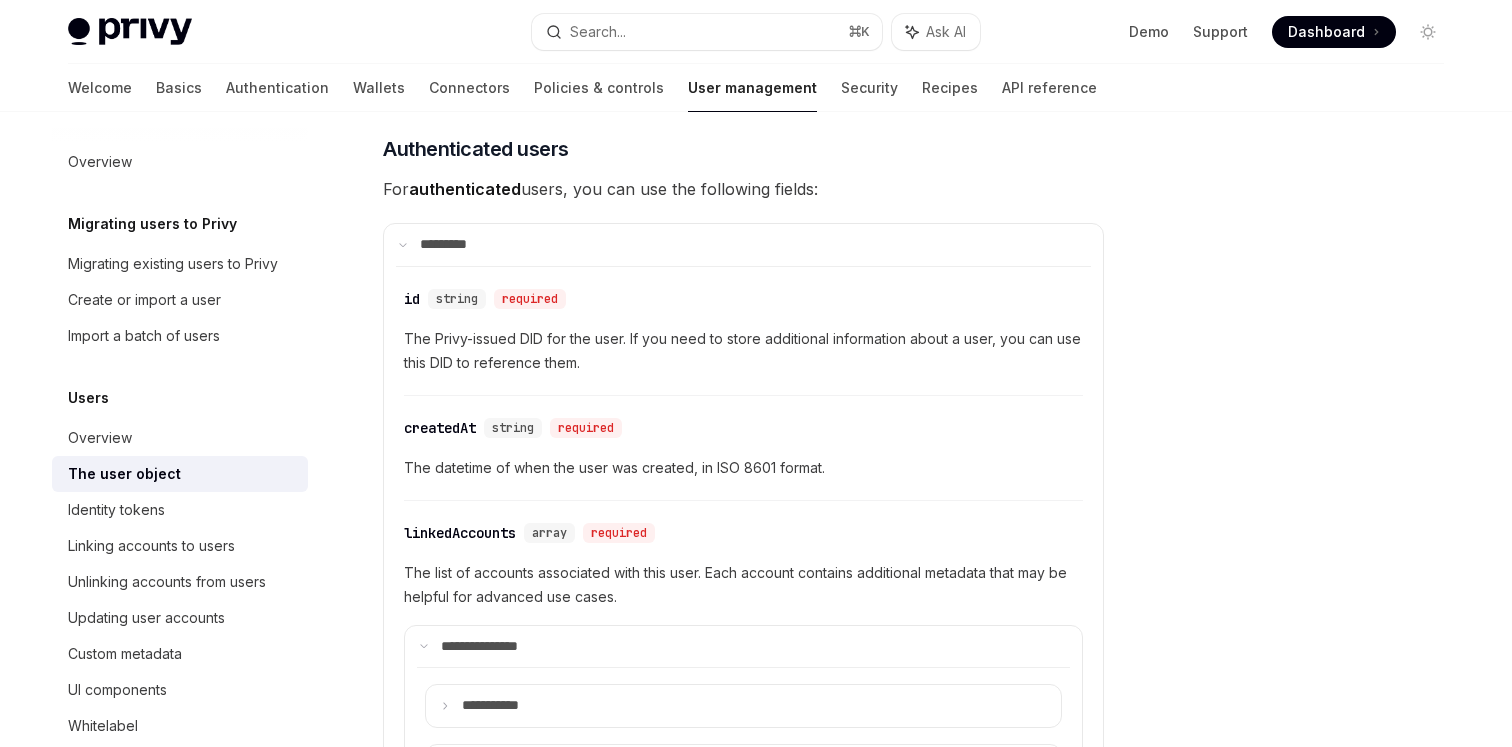 scroll, scrollTop: 0, scrollLeft: 0, axis: both 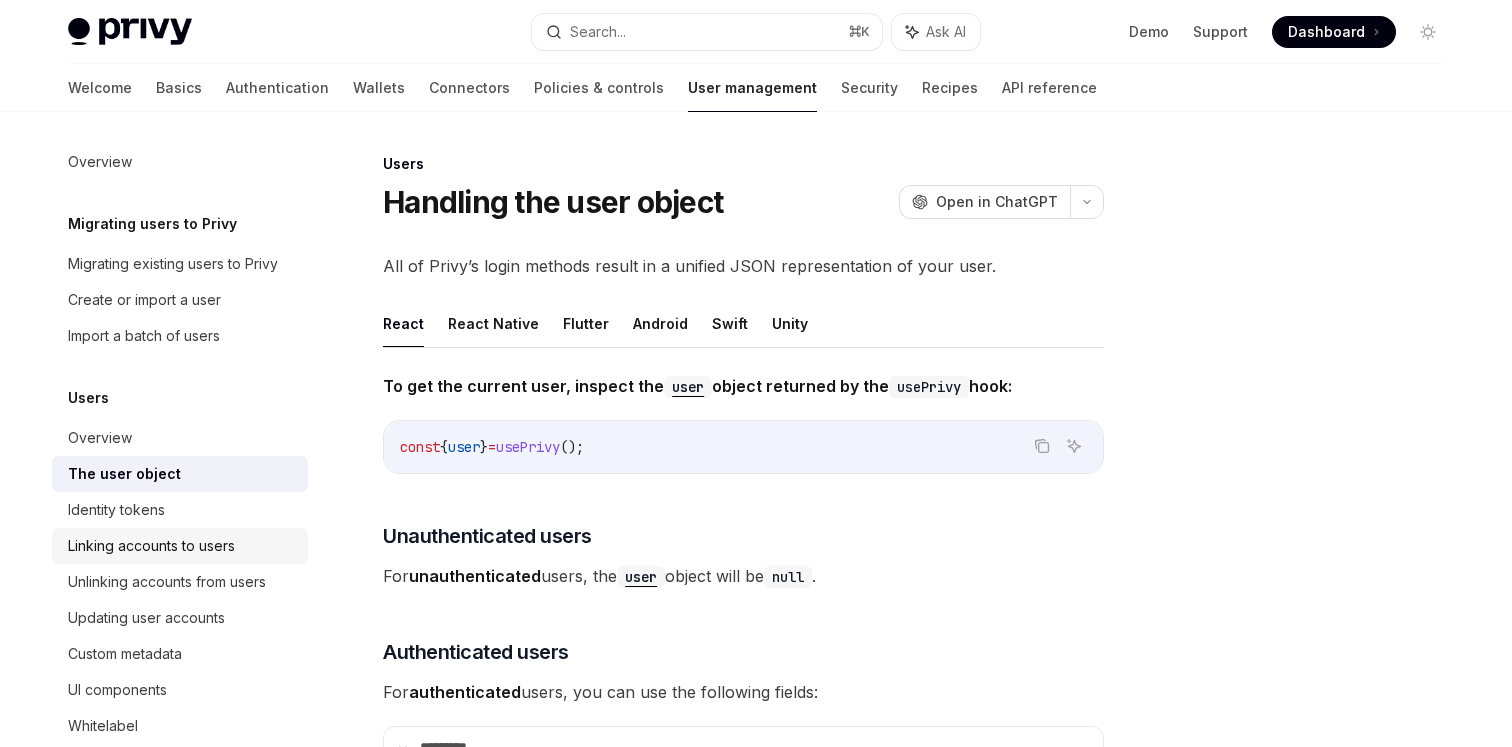 click on "Linking accounts to users" at bounding box center (151, 546) 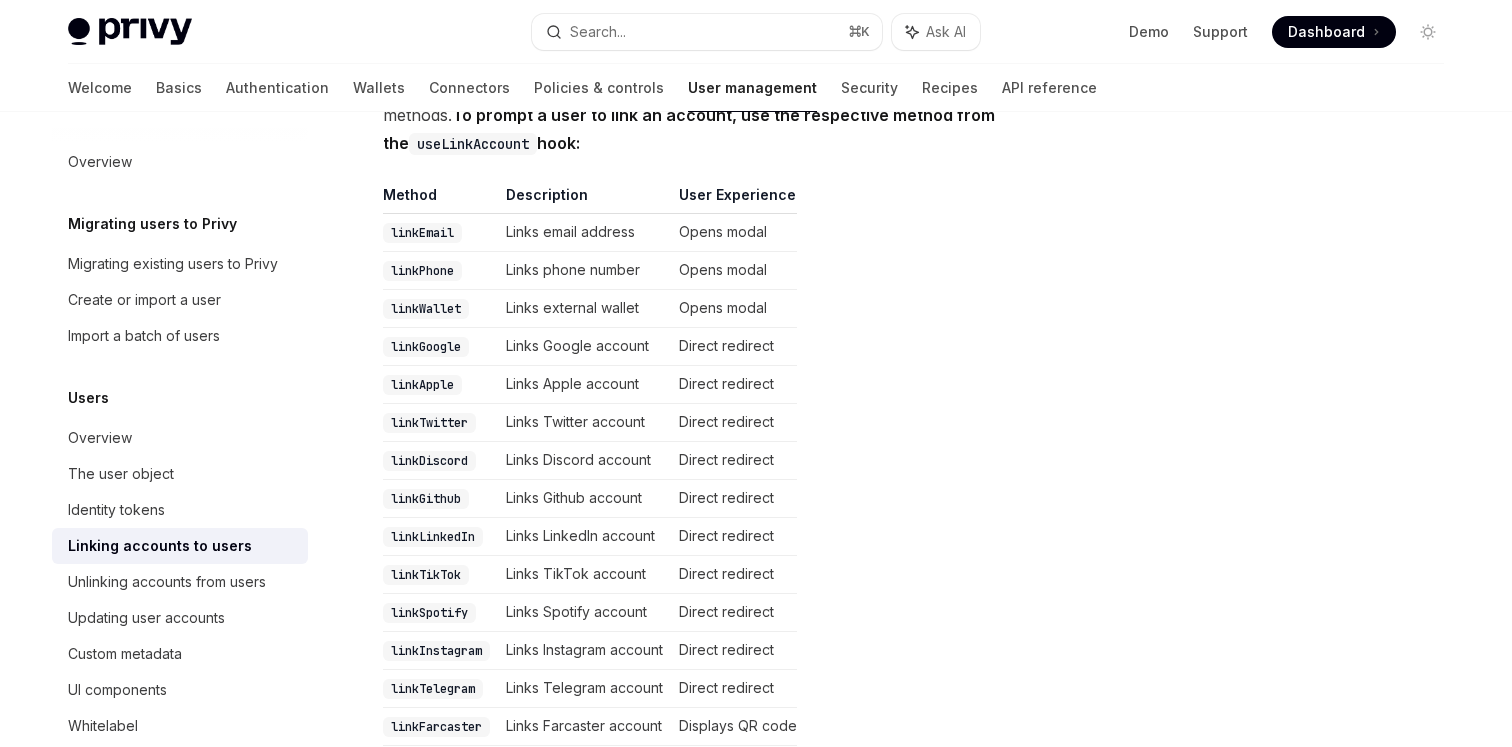 scroll, scrollTop: 446, scrollLeft: 0, axis: vertical 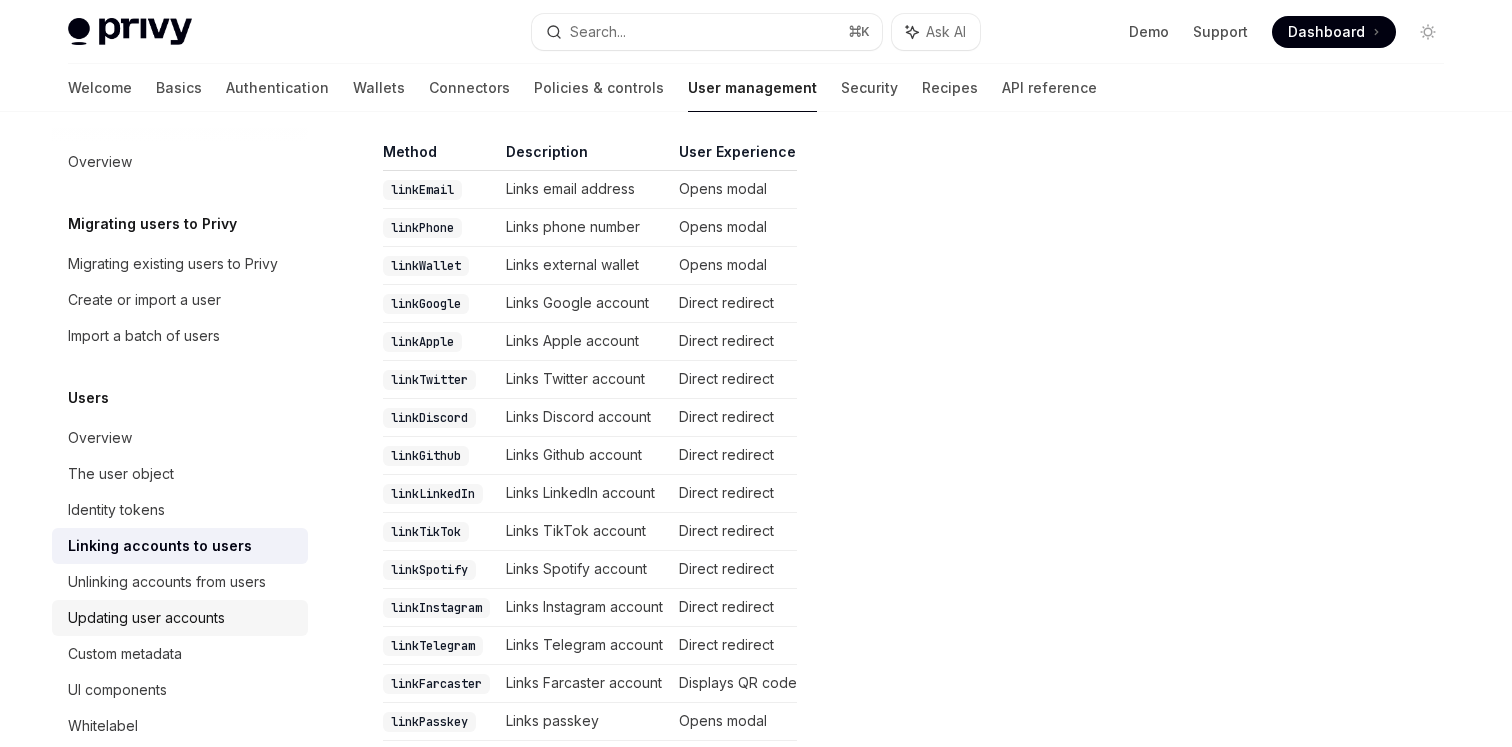 click on "Updating user accounts" at bounding box center (182, 618) 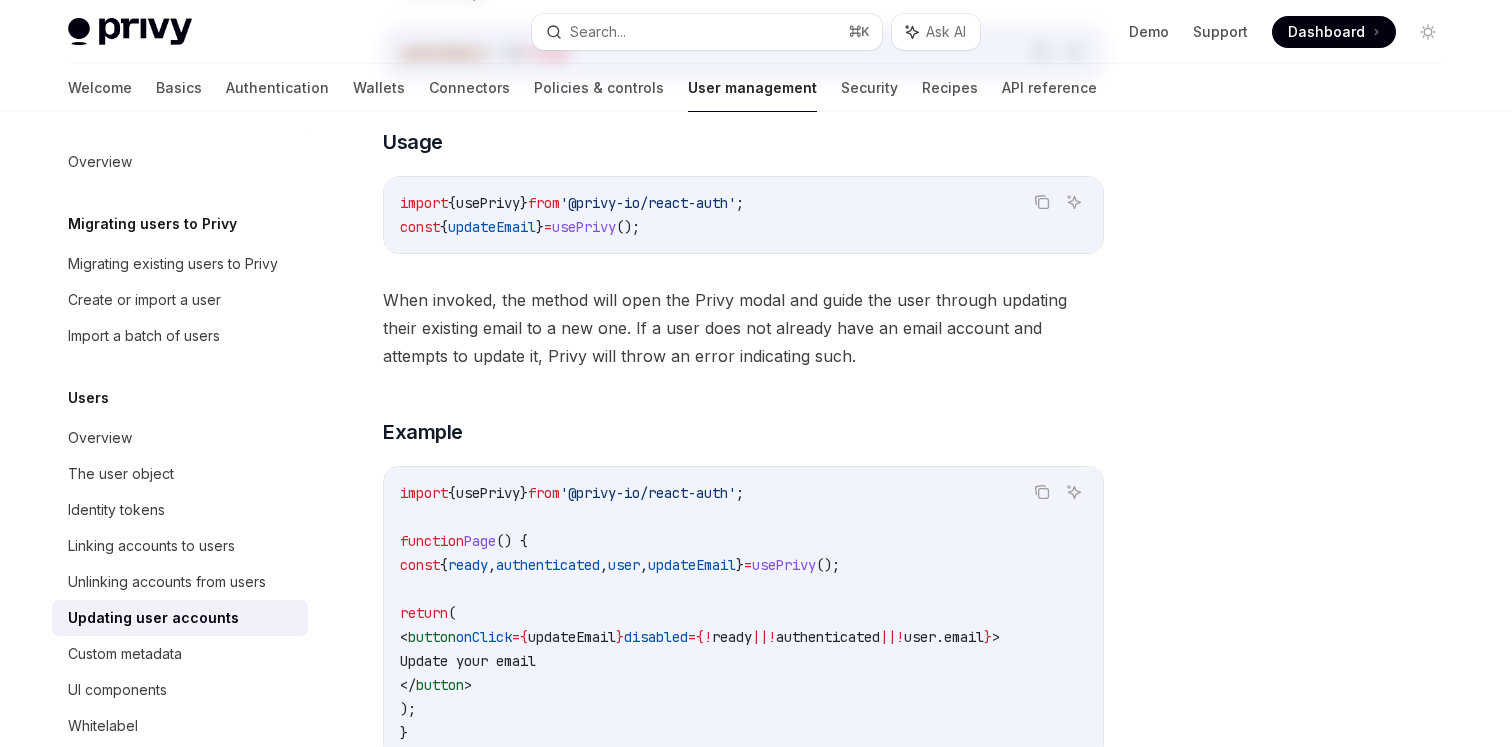 scroll, scrollTop: 0, scrollLeft: 0, axis: both 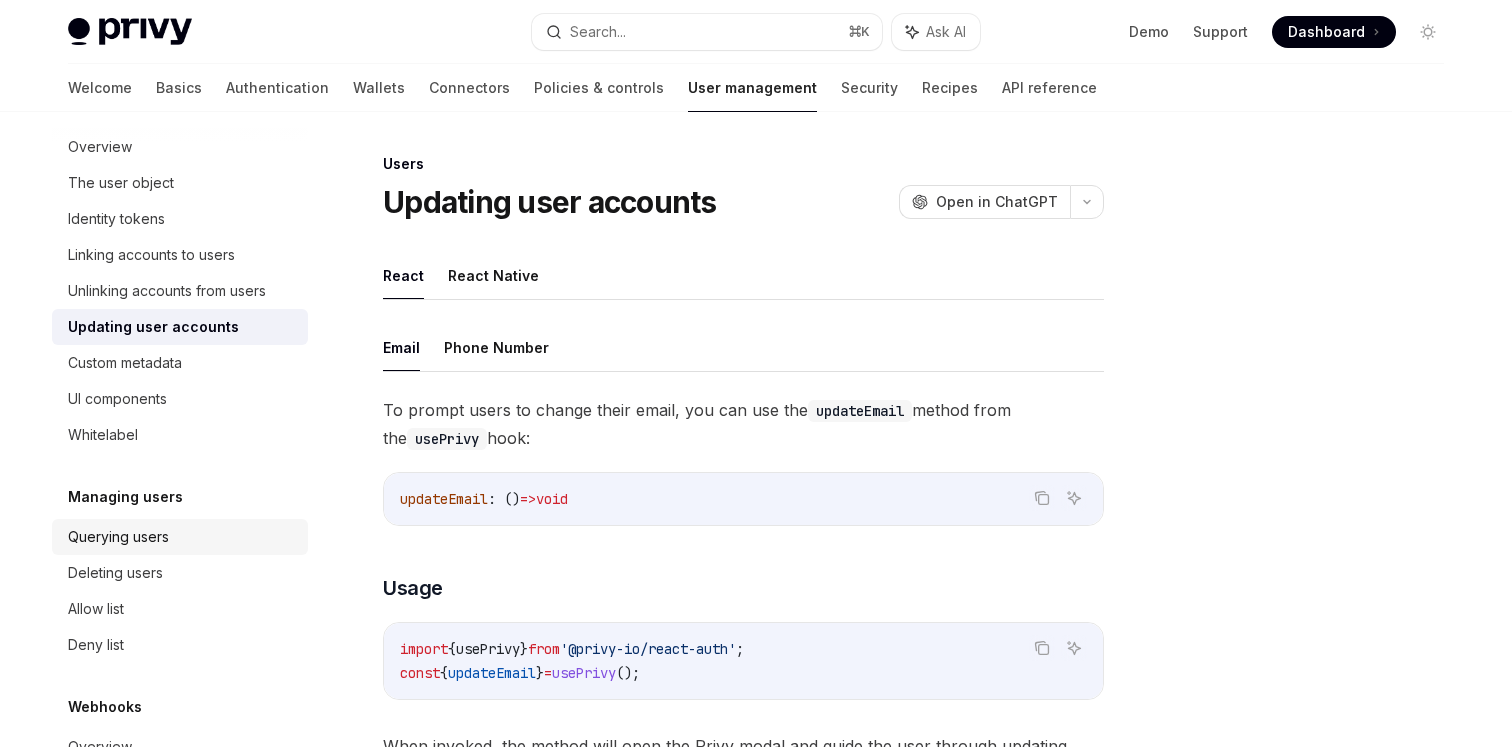 click on "Querying users" at bounding box center (118, 537) 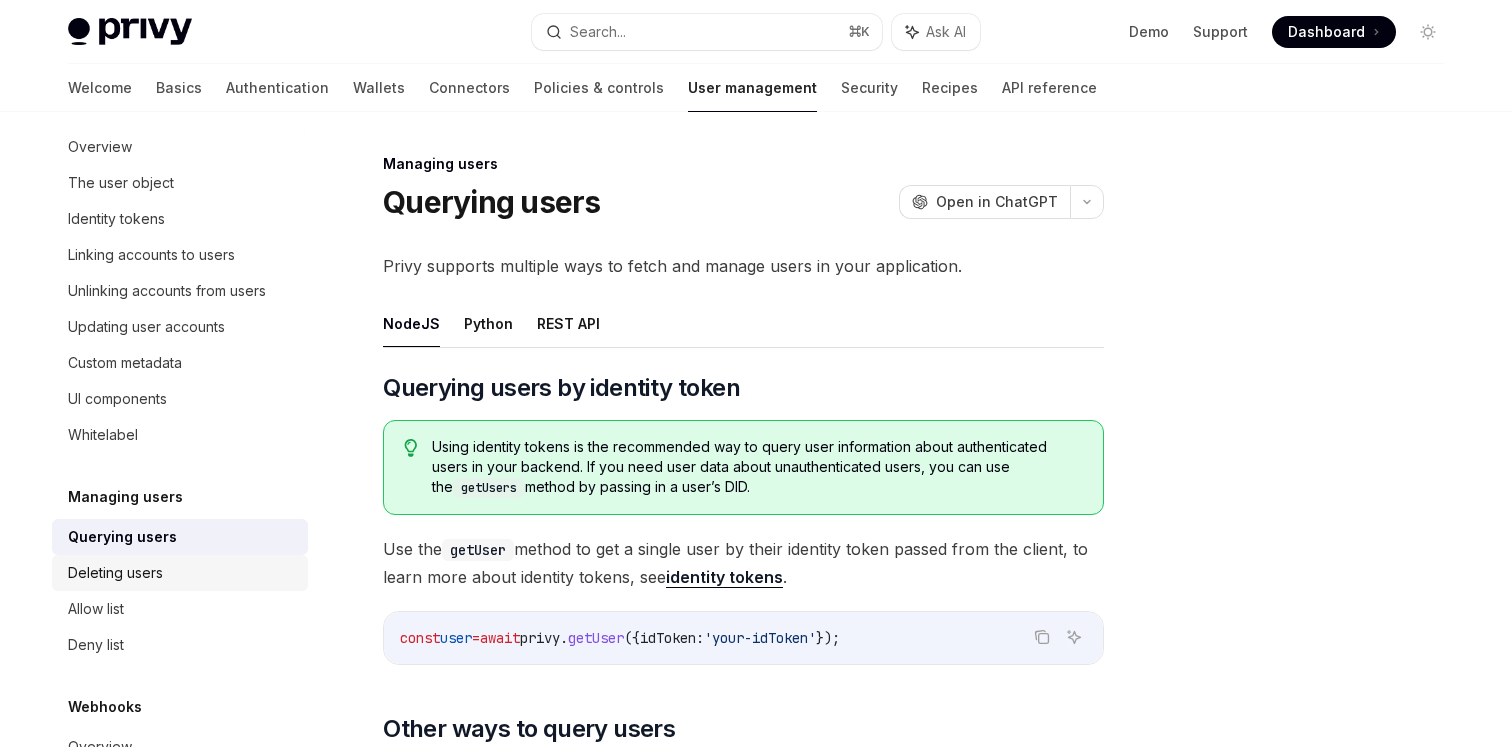 scroll, scrollTop: 385, scrollLeft: 0, axis: vertical 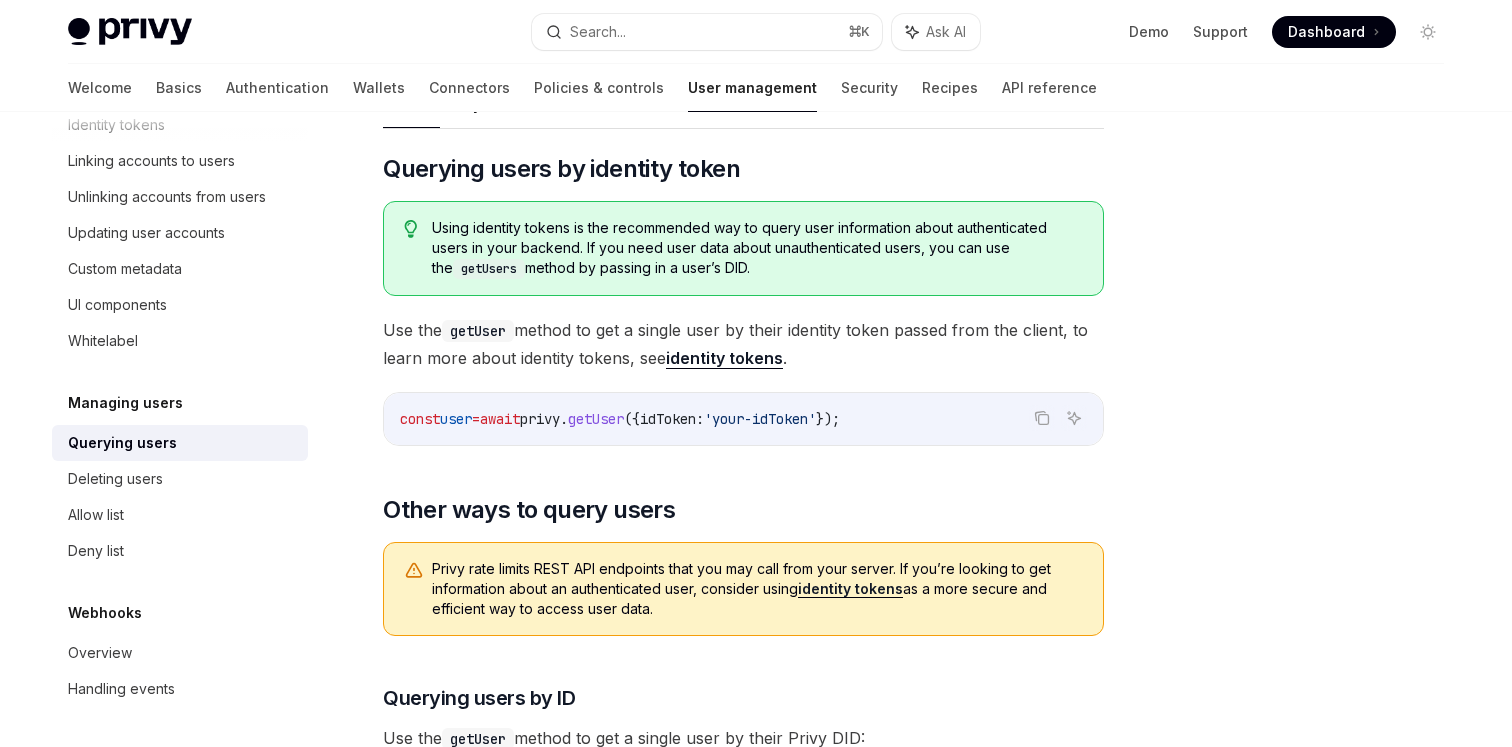 click on "identity
tokens" at bounding box center (850, 589) 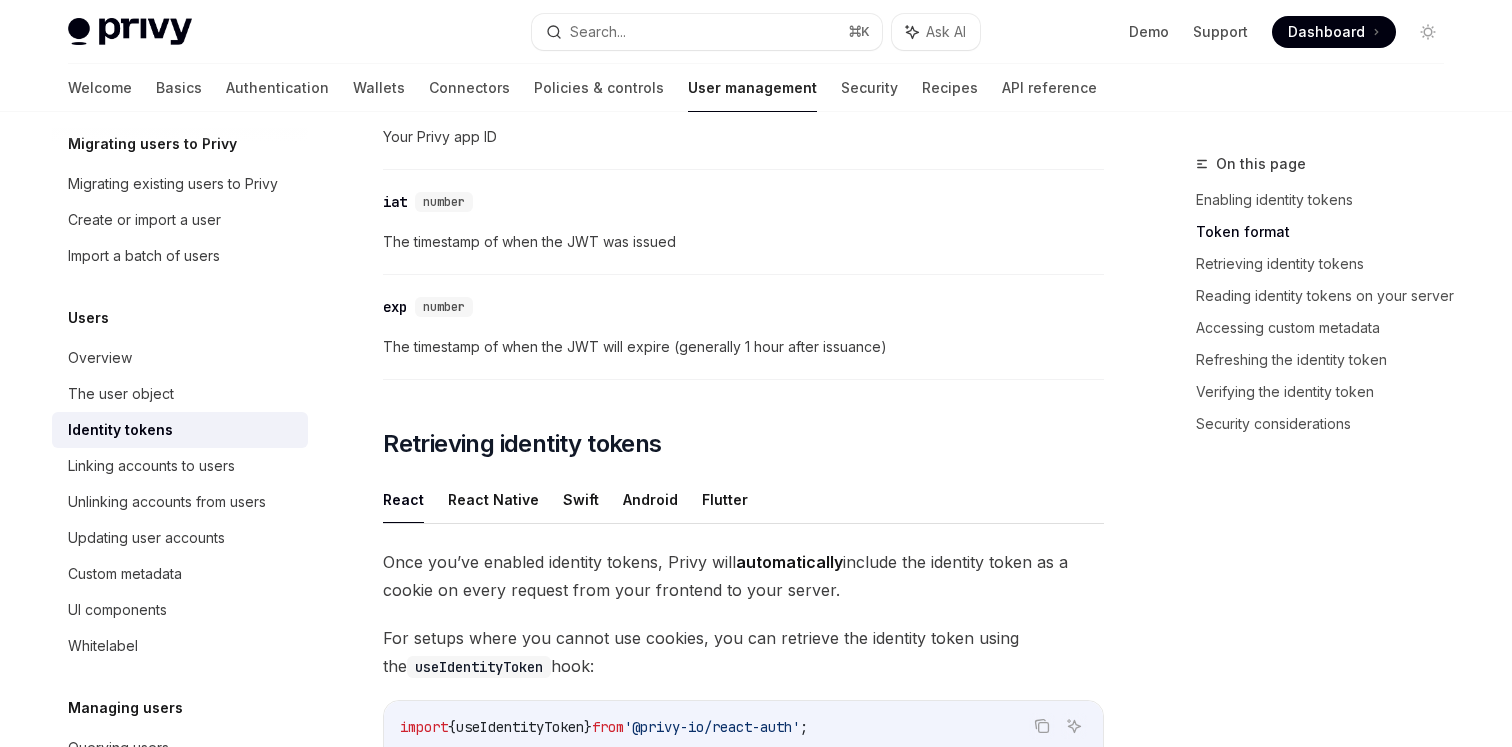 scroll, scrollTop: 1372, scrollLeft: 0, axis: vertical 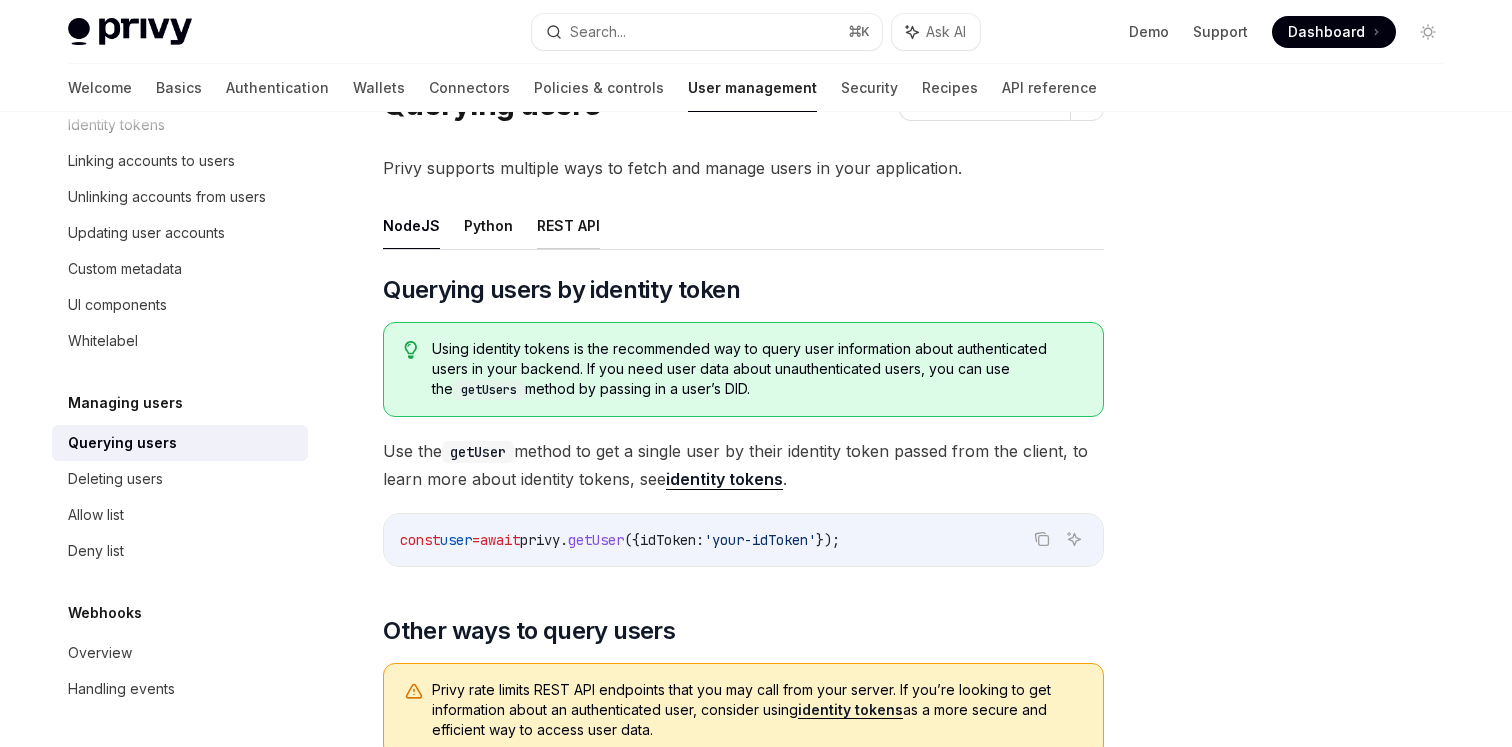 click on "REST API" at bounding box center [568, 225] 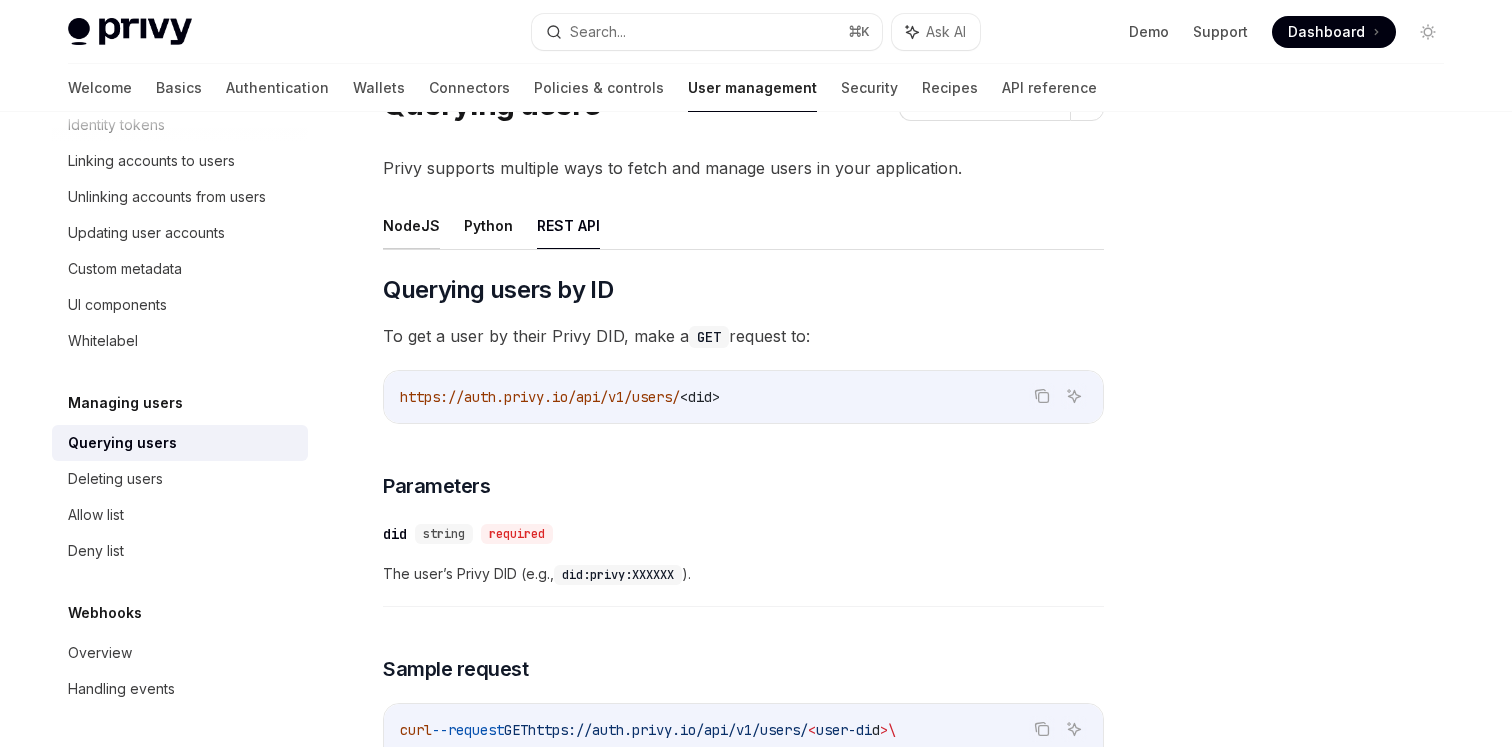 click on "NodeJS" at bounding box center [411, 225] 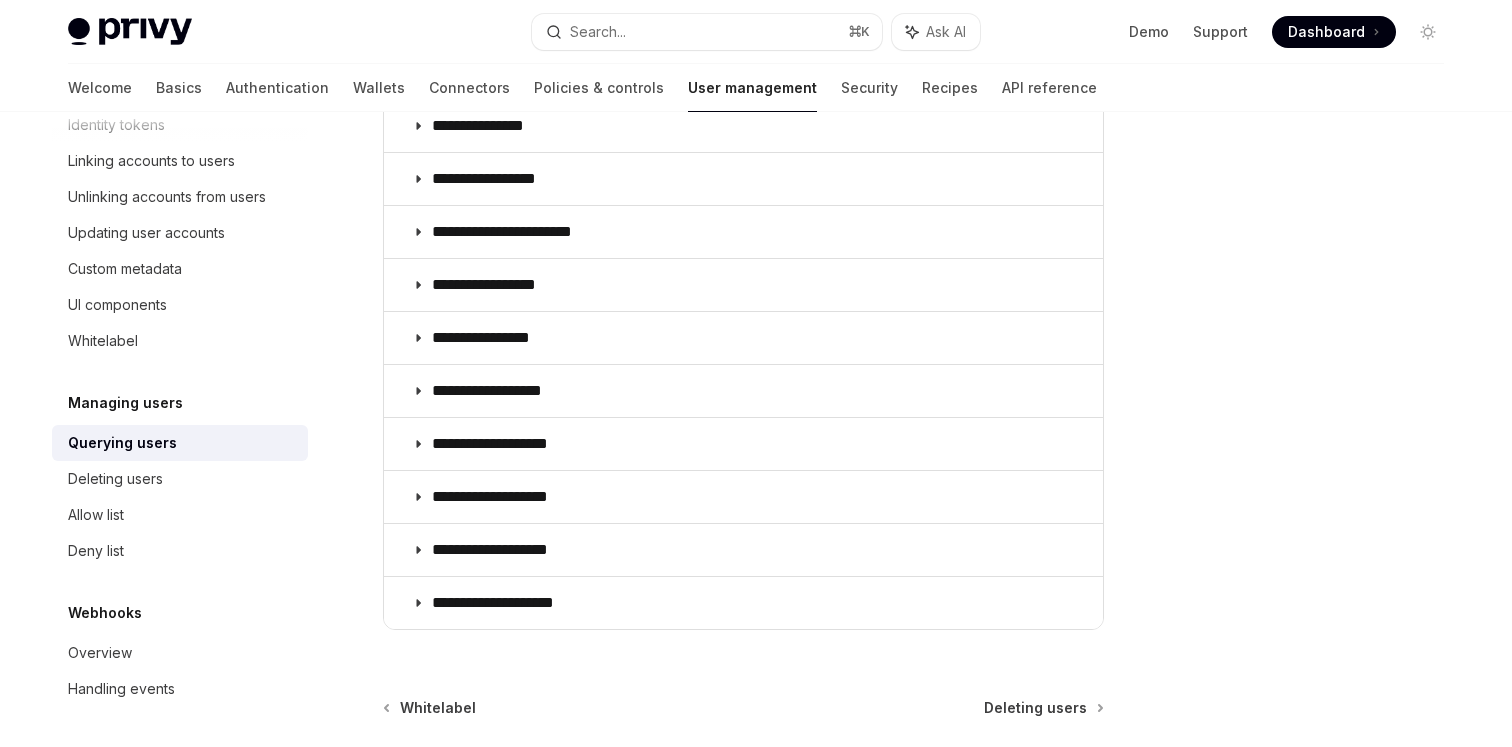 scroll, scrollTop: 1292, scrollLeft: 0, axis: vertical 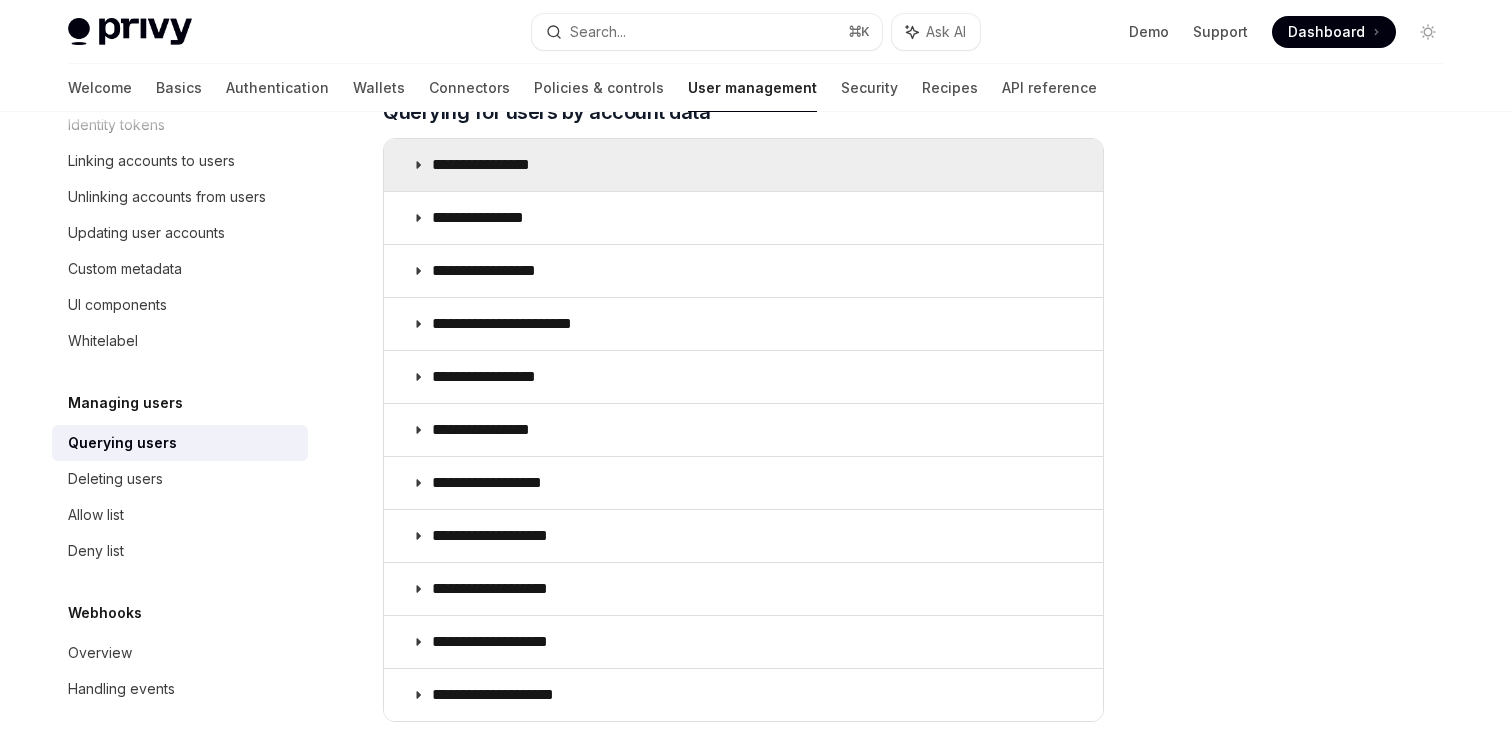 click on "**********" at bounding box center (743, 165) 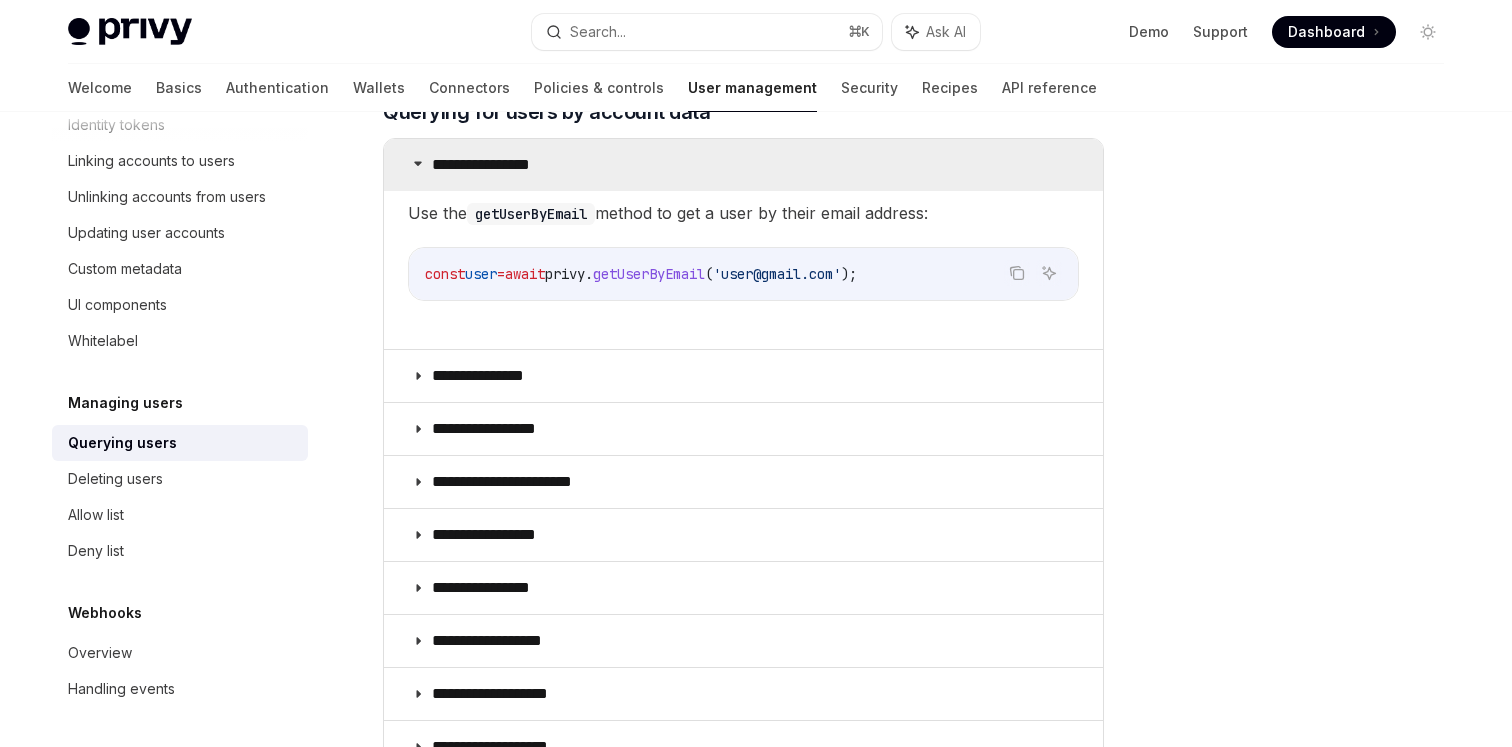 click on "**********" at bounding box center (743, 165) 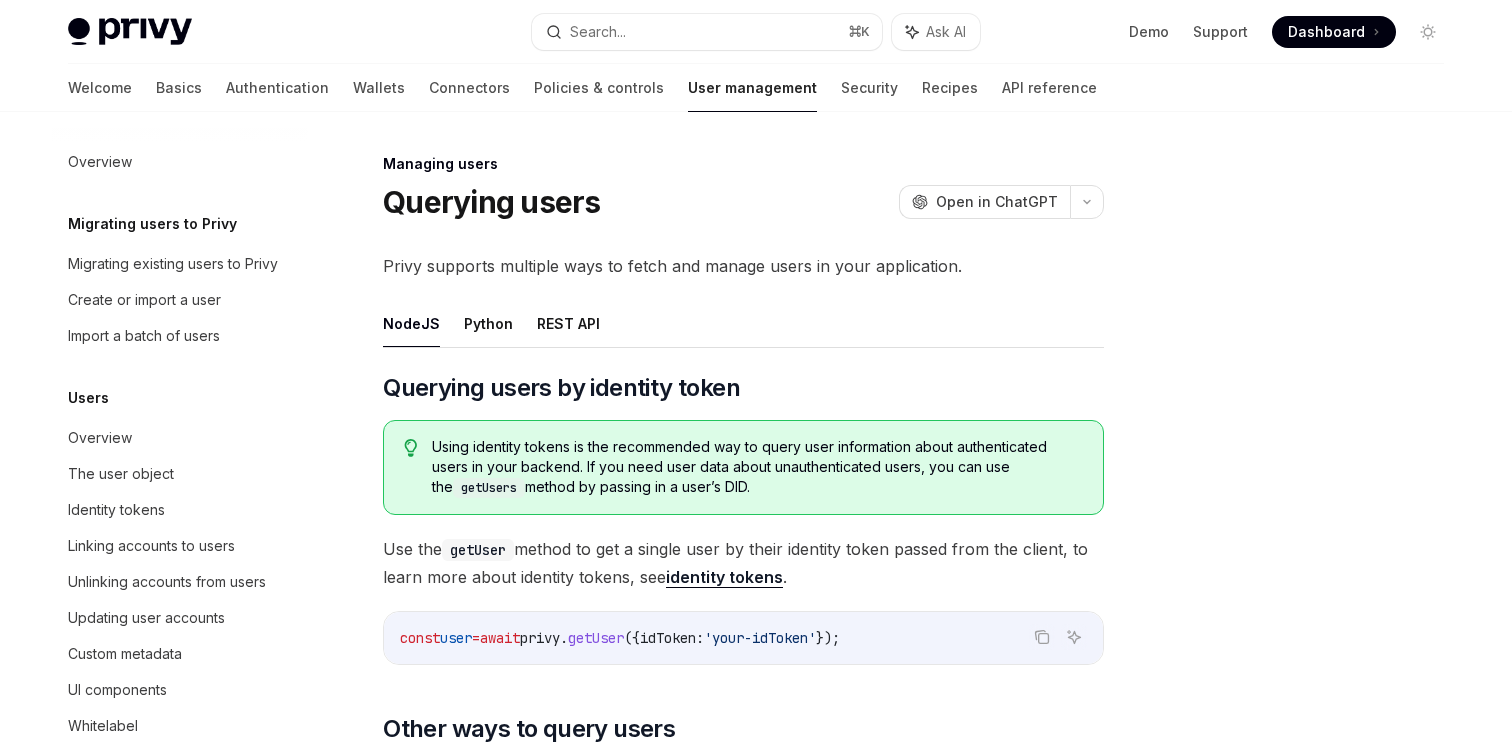 scroll, scrollTop: 168, scrollLeft: 0, axis: vertical 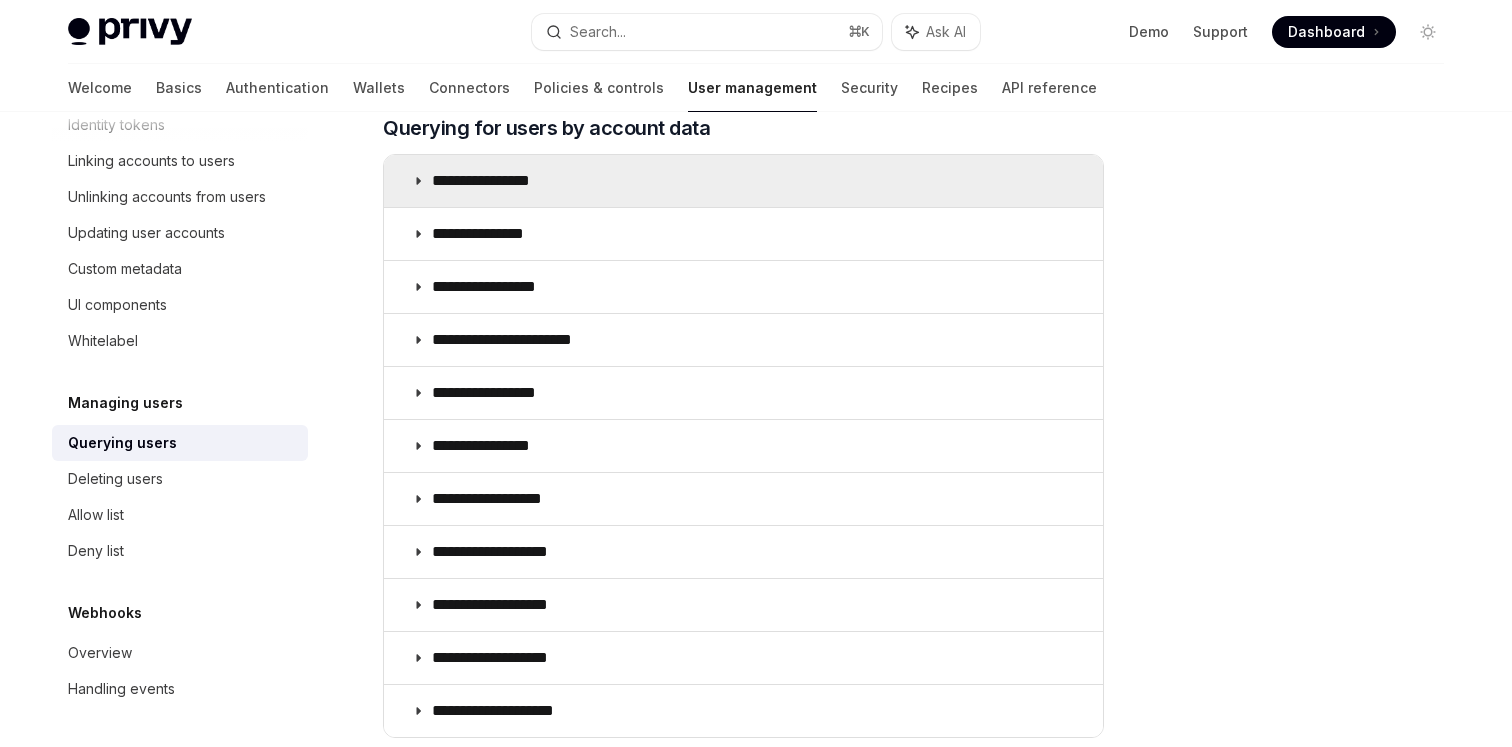 click on "**********" at bounding box center (743, 181) 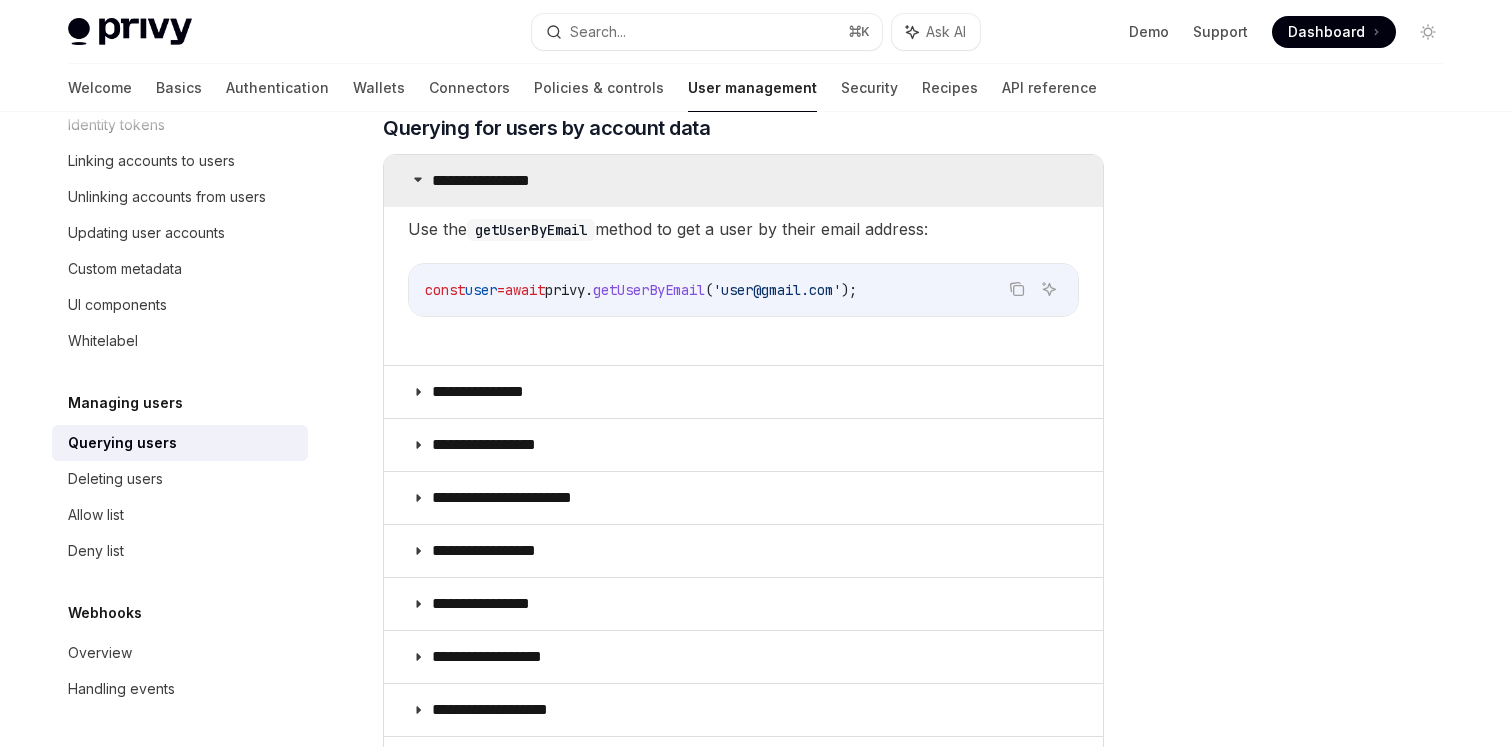 click on "**********" at bounding box center (743, 181) 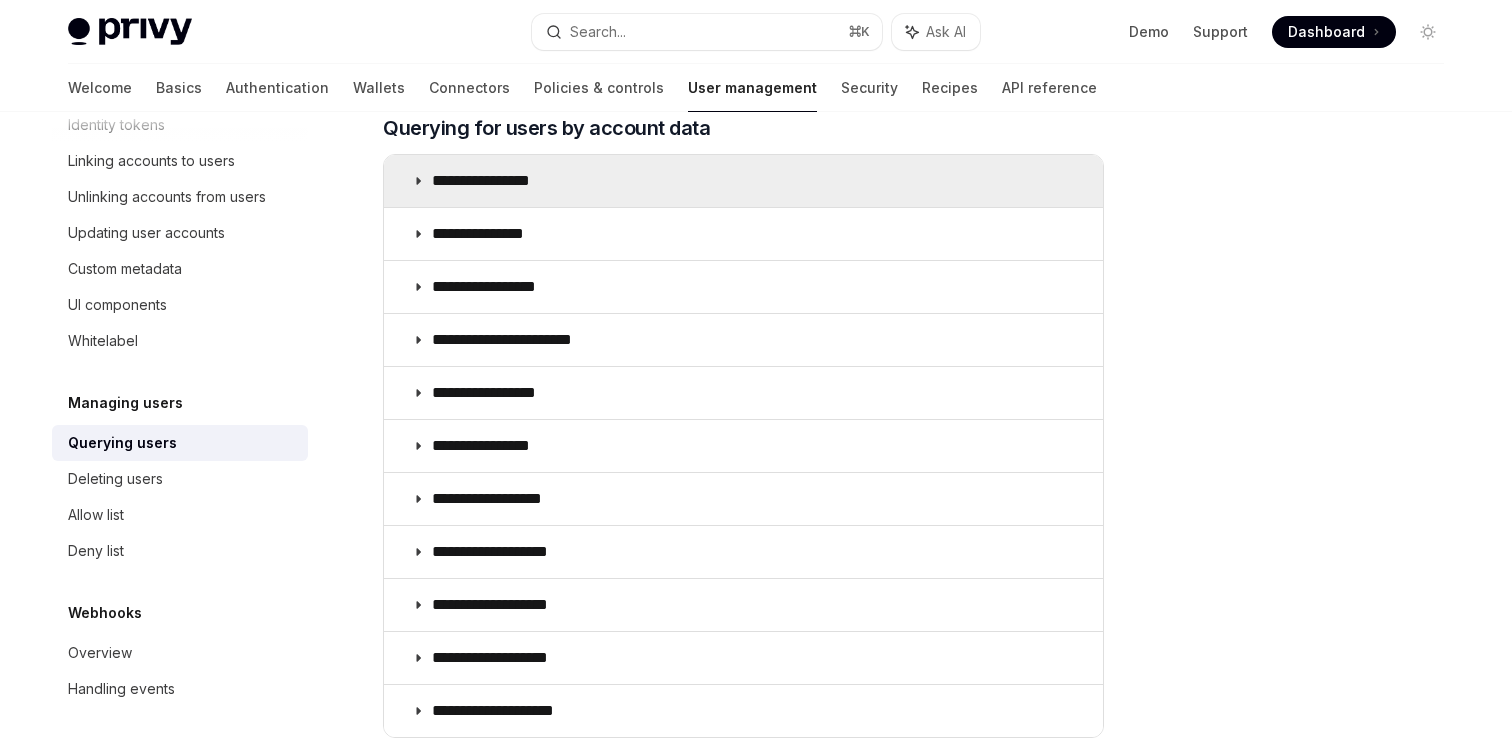 click on "**********" at bounding box center (743, 181) 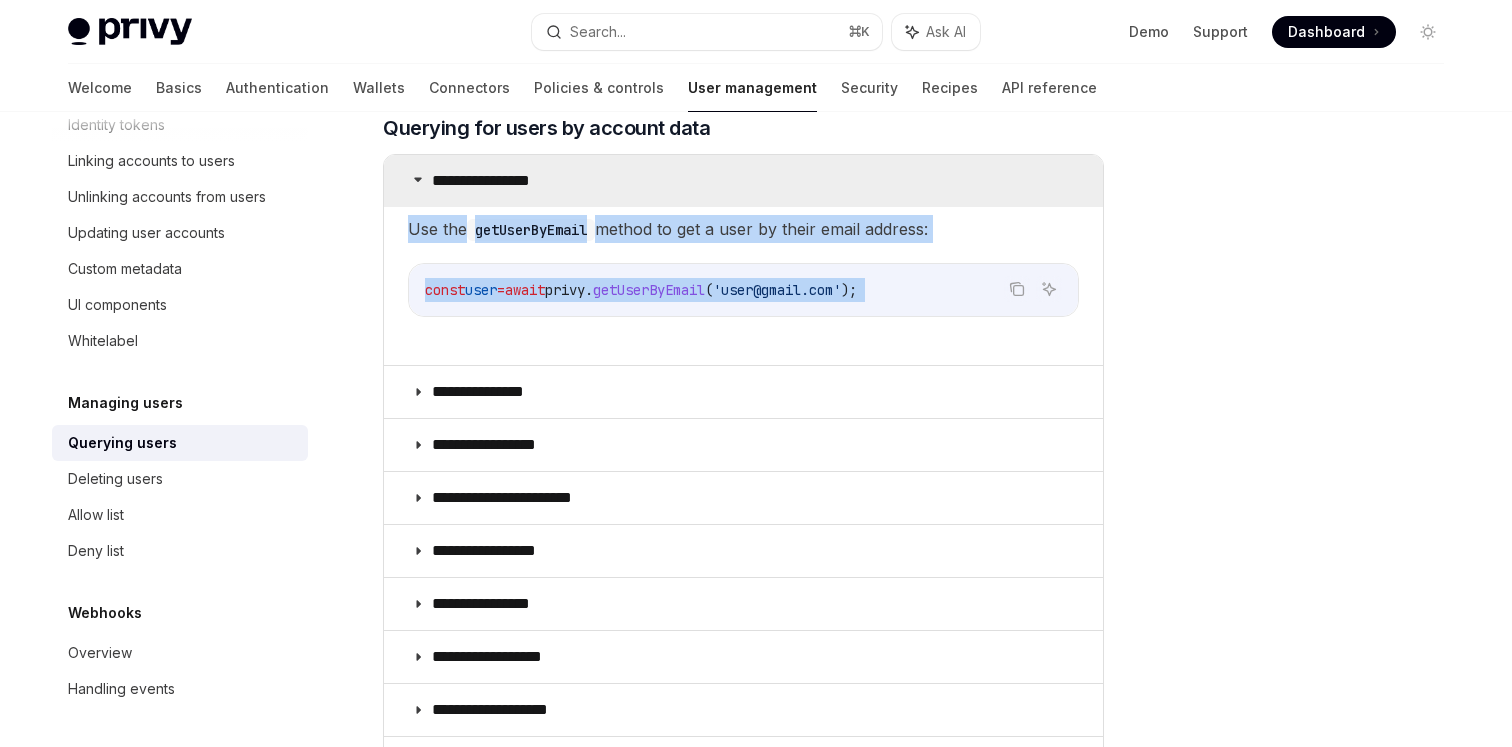 click on "**********" at bounding box center (743, 181) 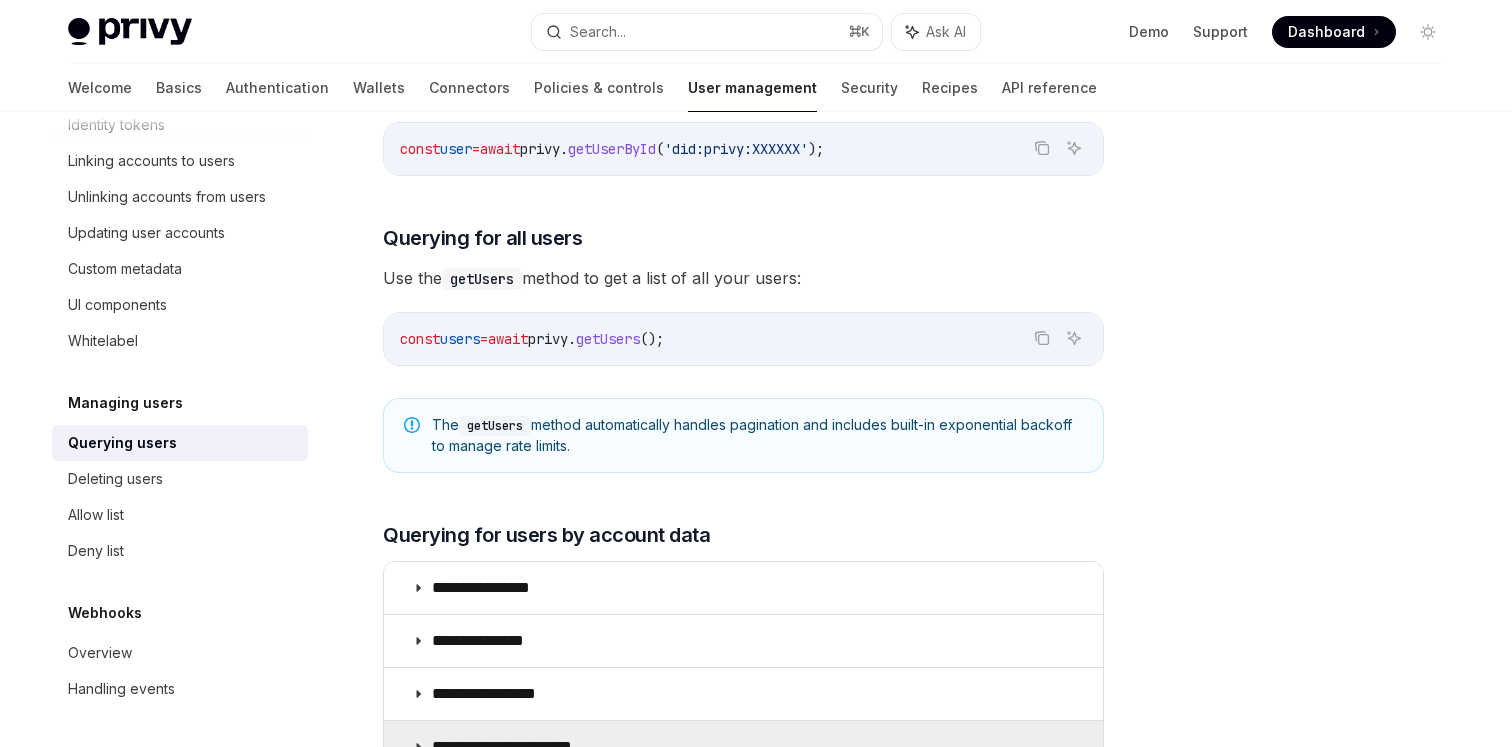 scroll, scrollTop: 797, scrollLeft: 0, axis: vertical 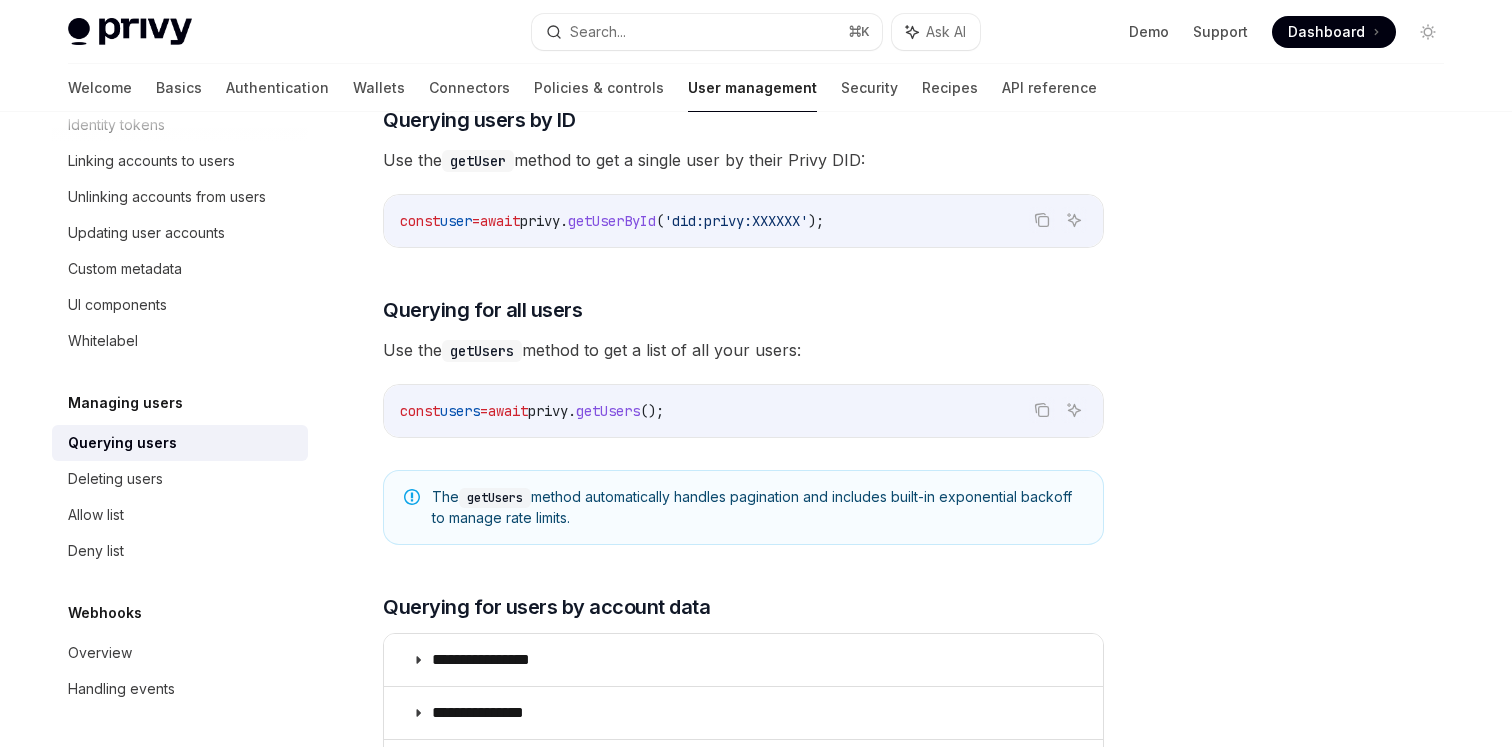 click on "Managing users" at bounding box center (152, -161) 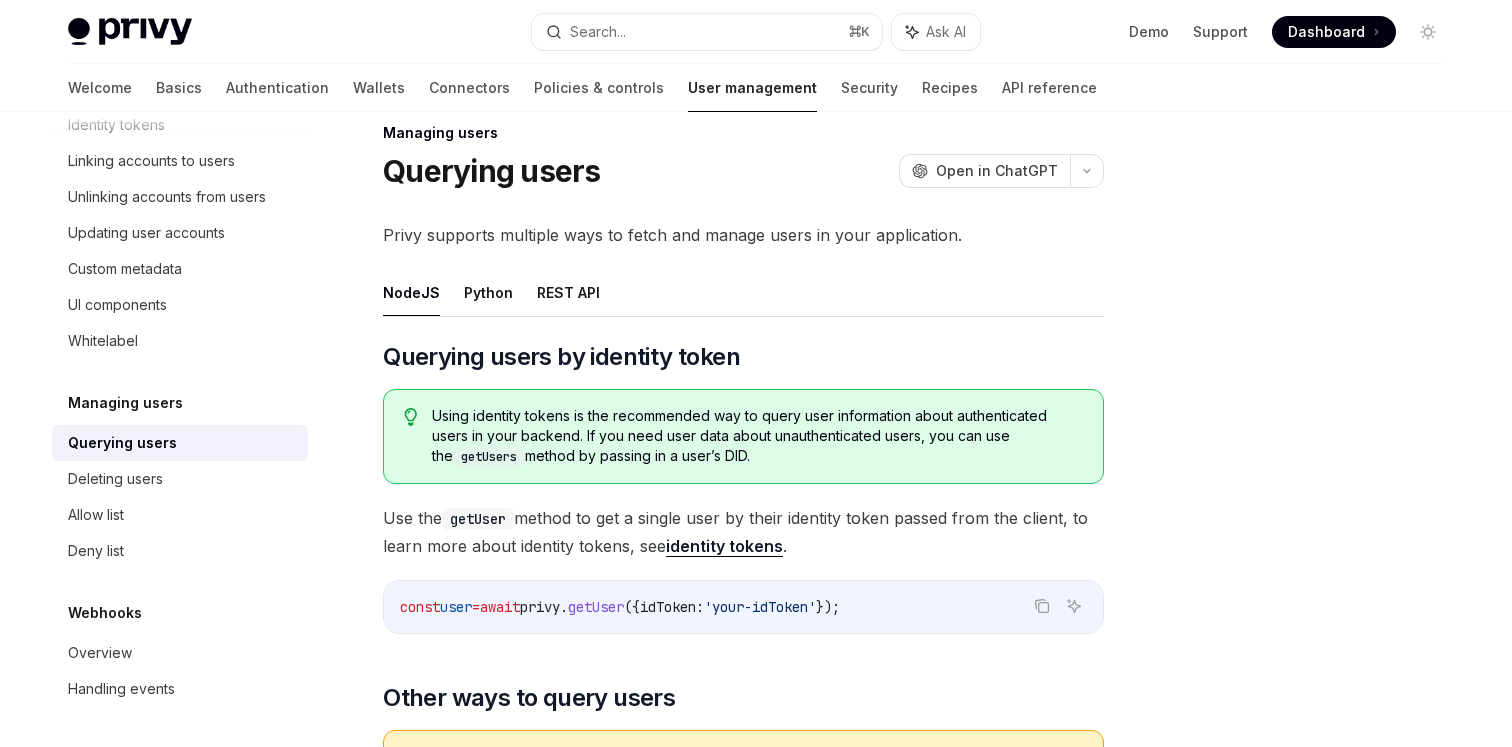scroll, scrollTop: 0, scrollLeft: 0, axis: both 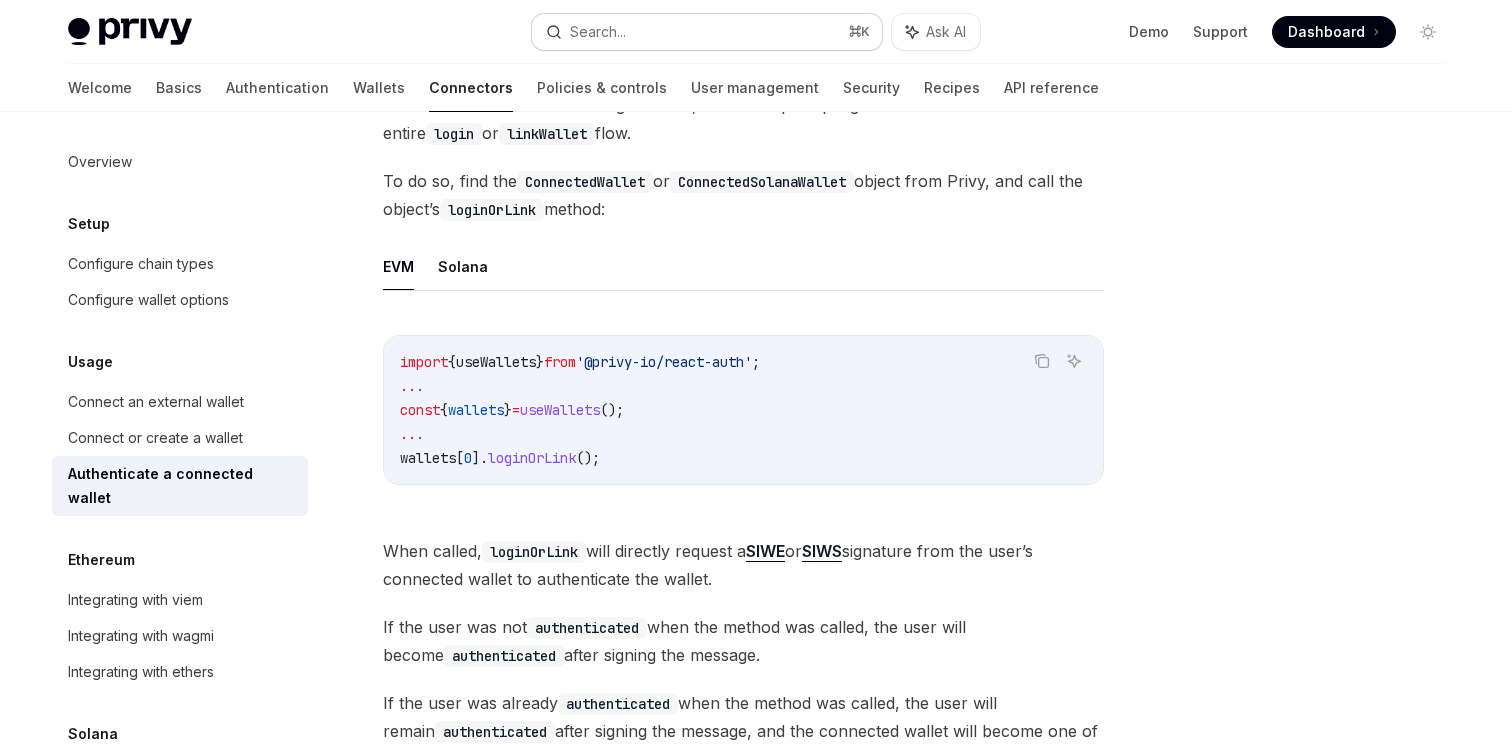 click on "Search..." at bounding box center (598, 32) 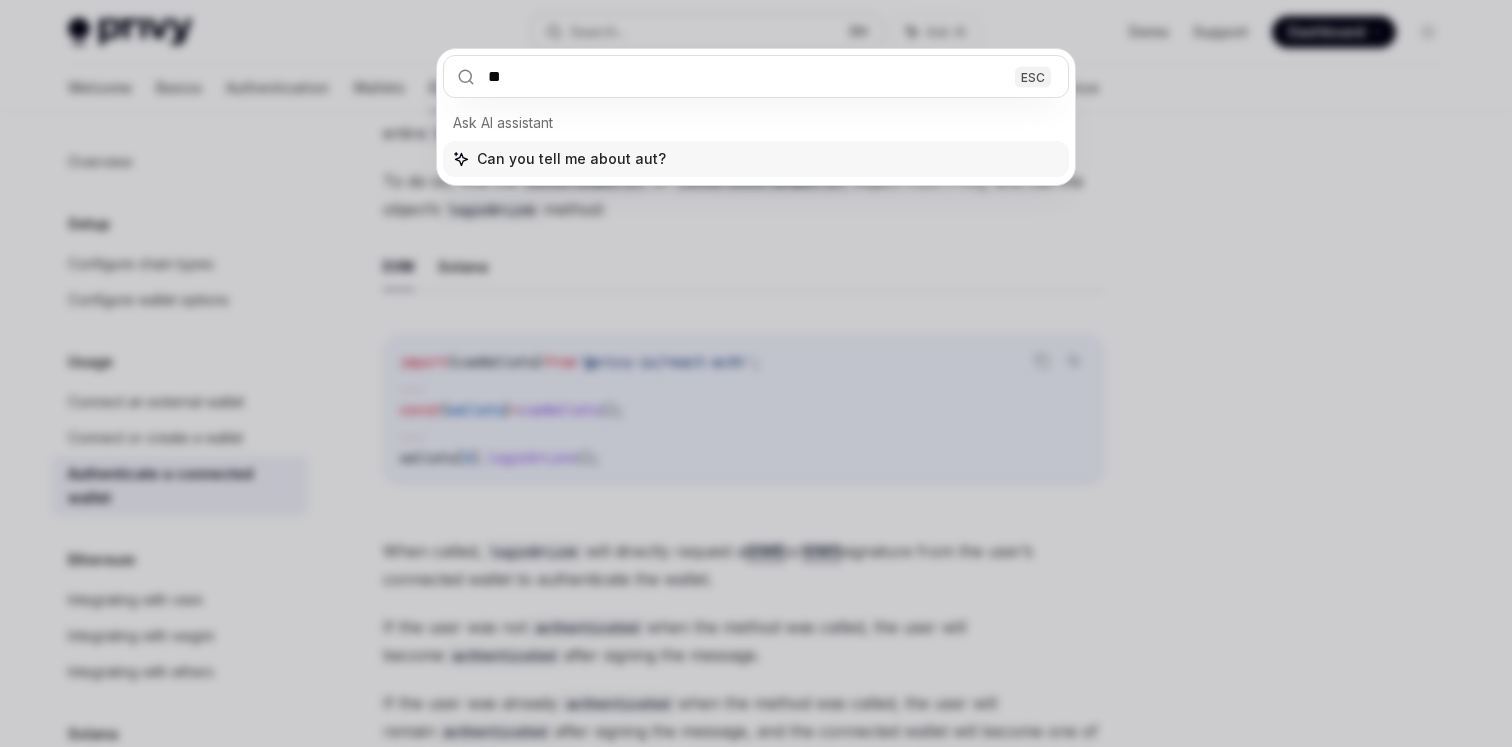 type on "*" 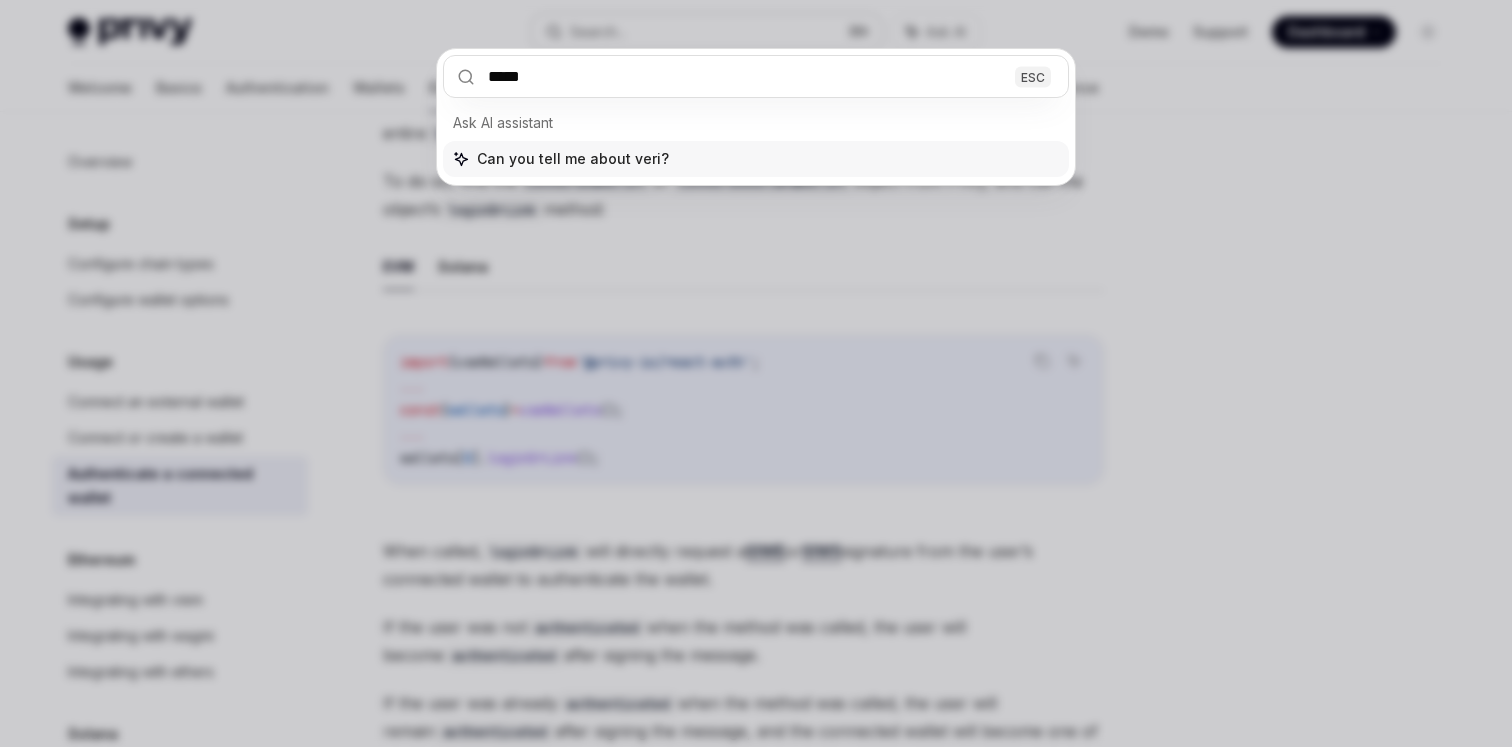 type on "******" 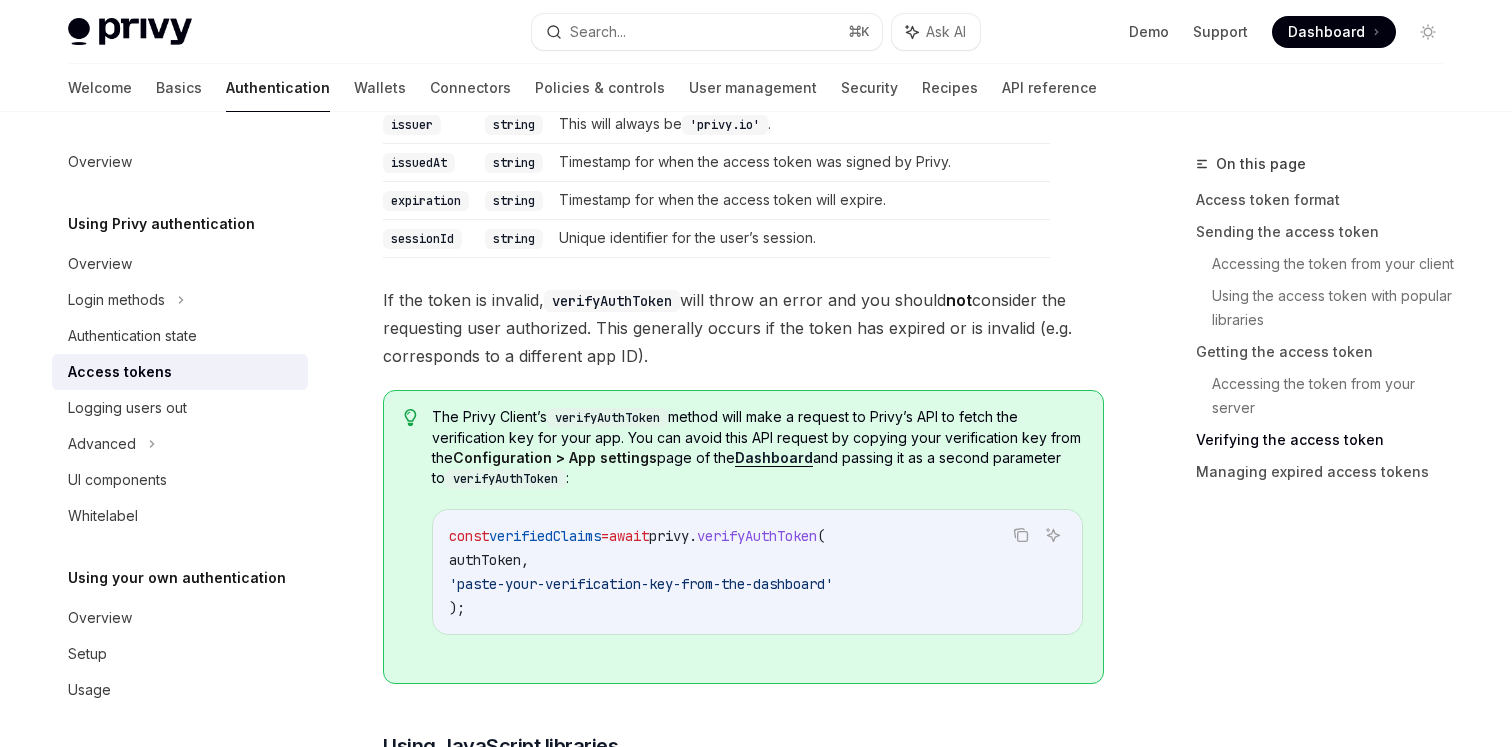 scroll, scrollTop: 3627, scrollLeft: 0, axis: vertical 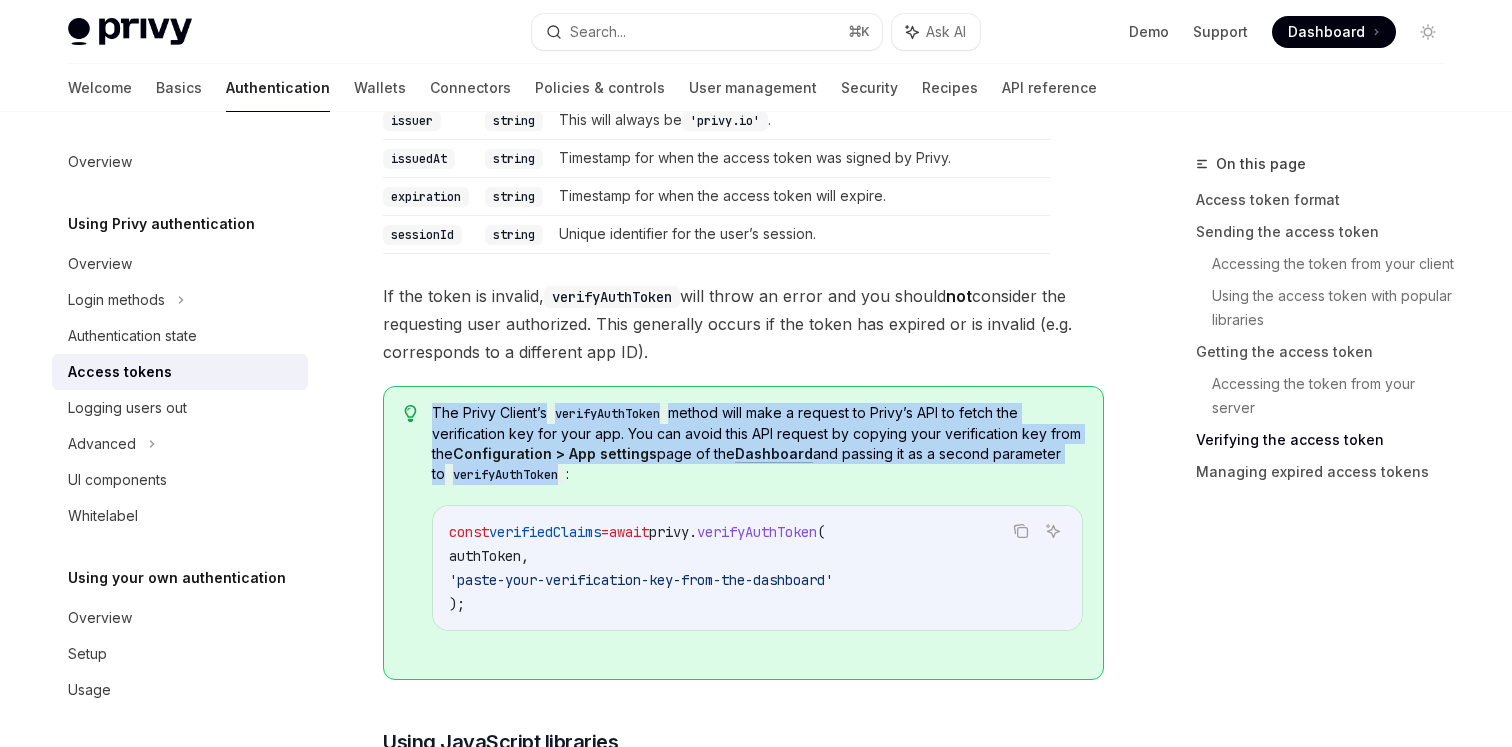 drag, startPoint x: 433, startPoint y: 409, endPoint x: 550, endPoint y: 470, distance: 131.94696 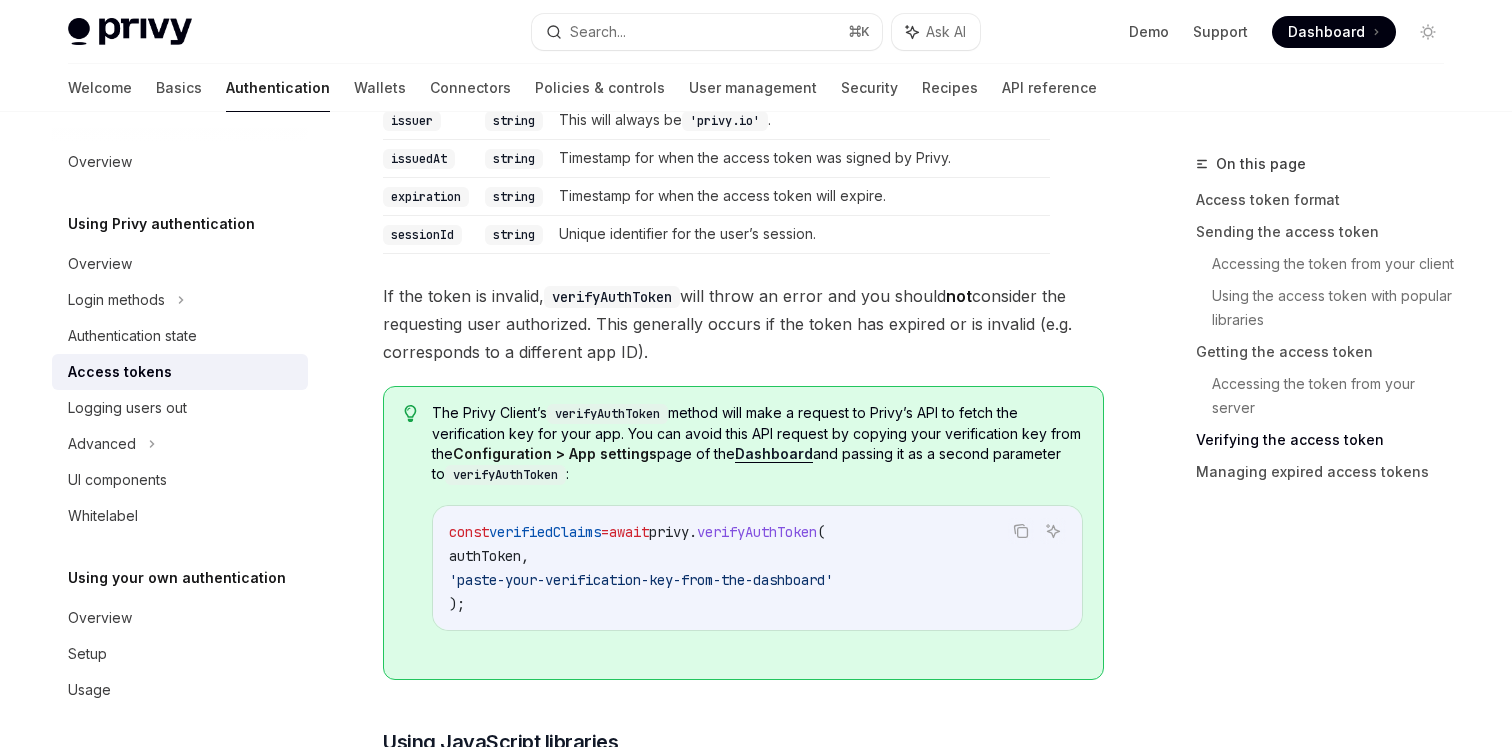 click on "The Privy Client’s  verifyAuthToken  method will make a request to Privy’s API to fetch the verification key for your app. You can avoid this API request by copying your verification key from the  Configuration > App settings  page of the  Dashboard  and passing it as a second parameter to  verifyAuthToken :" at bounding box center [757, 444] 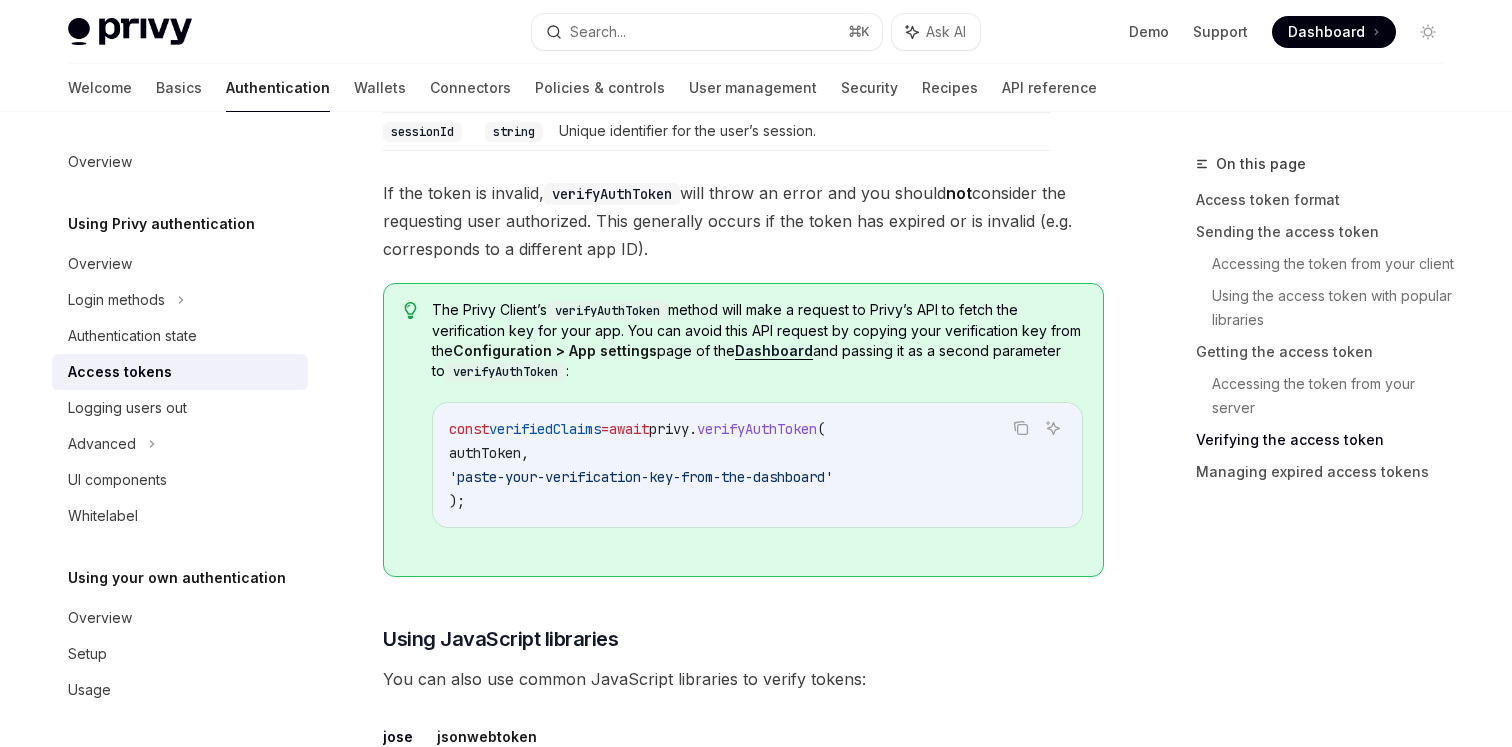 scroll, scrollTop: 3775, scrollLeft: 0, axis: vertical 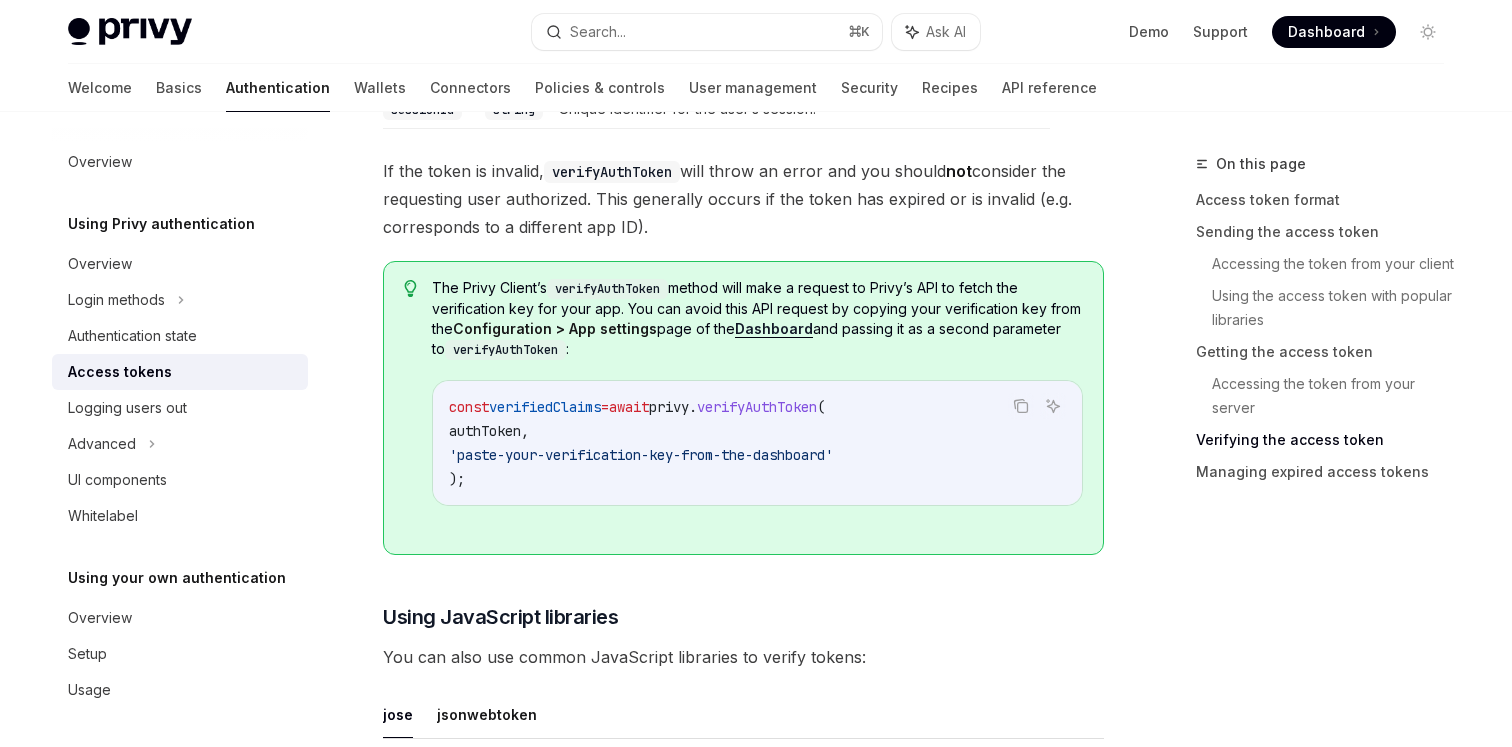 click on "Dashboard" at bounding box center [774, 328] 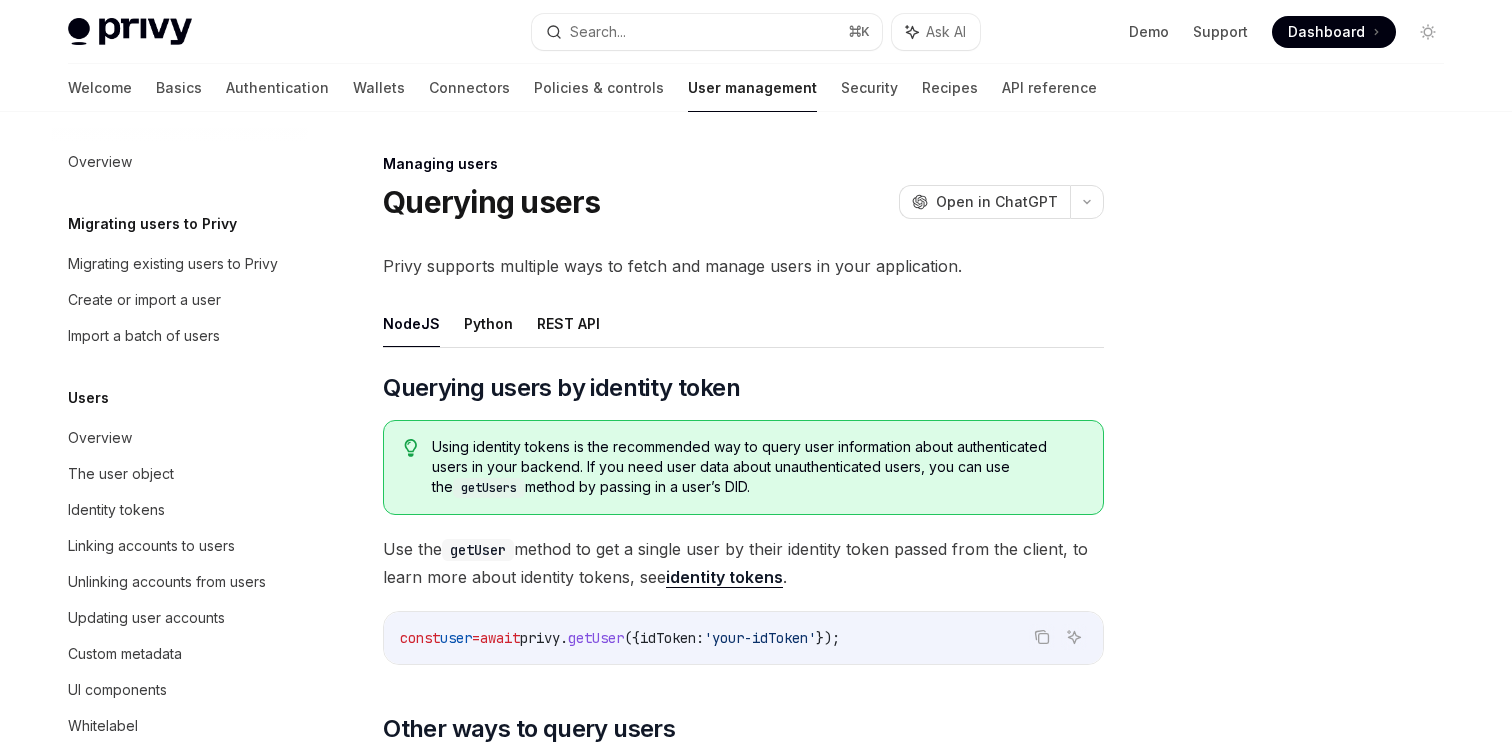 scroll, scrollTop: 1292, scrollLeft: 0, axis: vertical 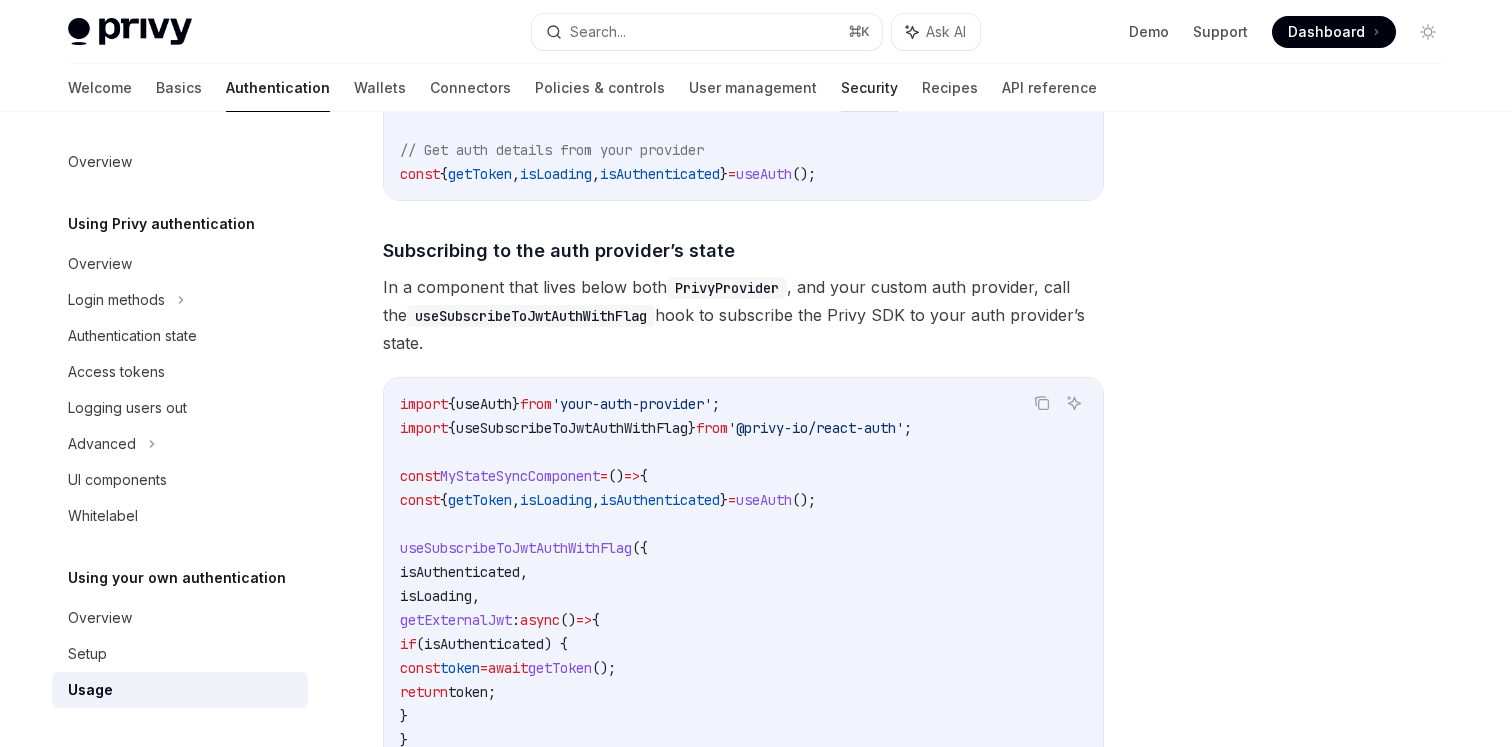 click on "Security" at bounding box center (869, 88) 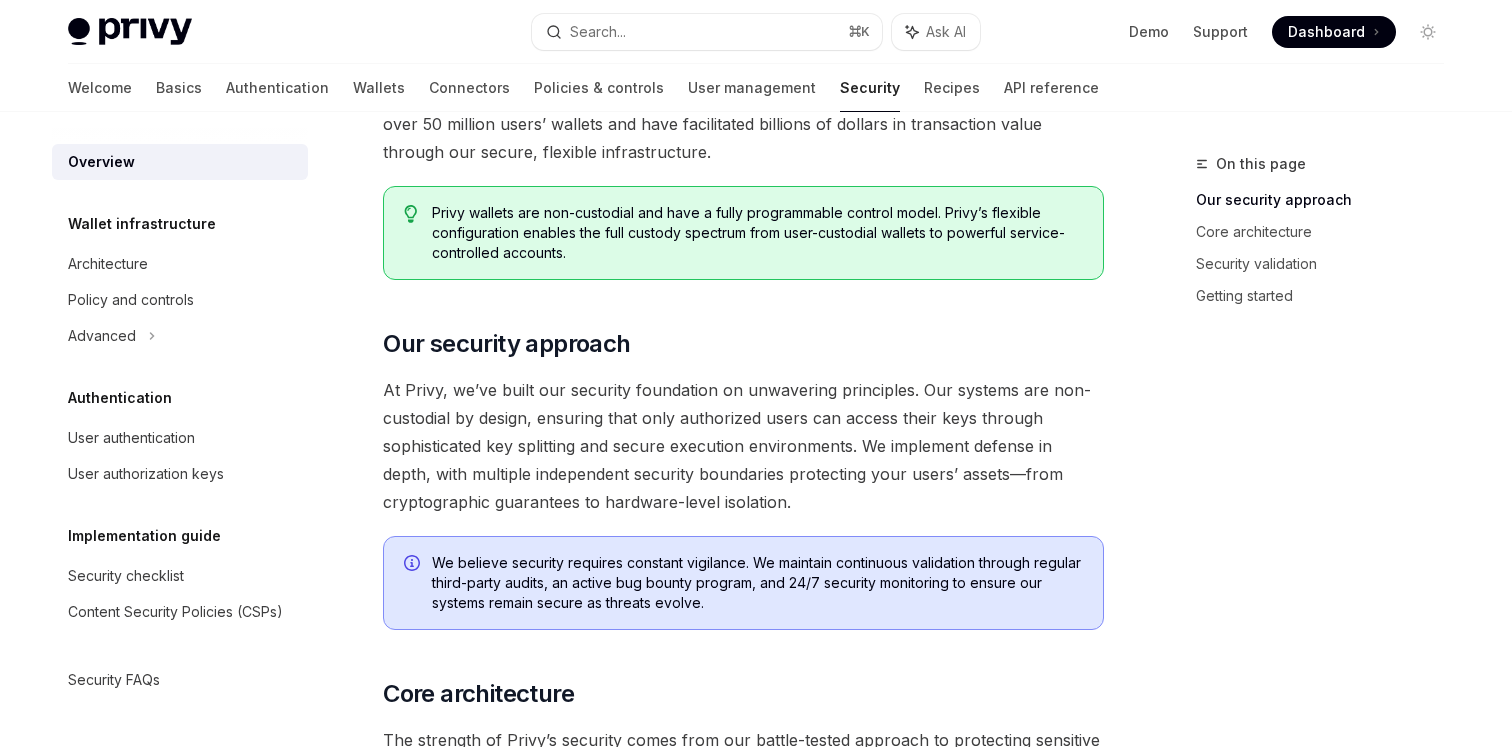 scroll, scrollTop: 146, scrollLeft: 0, axis: vertical 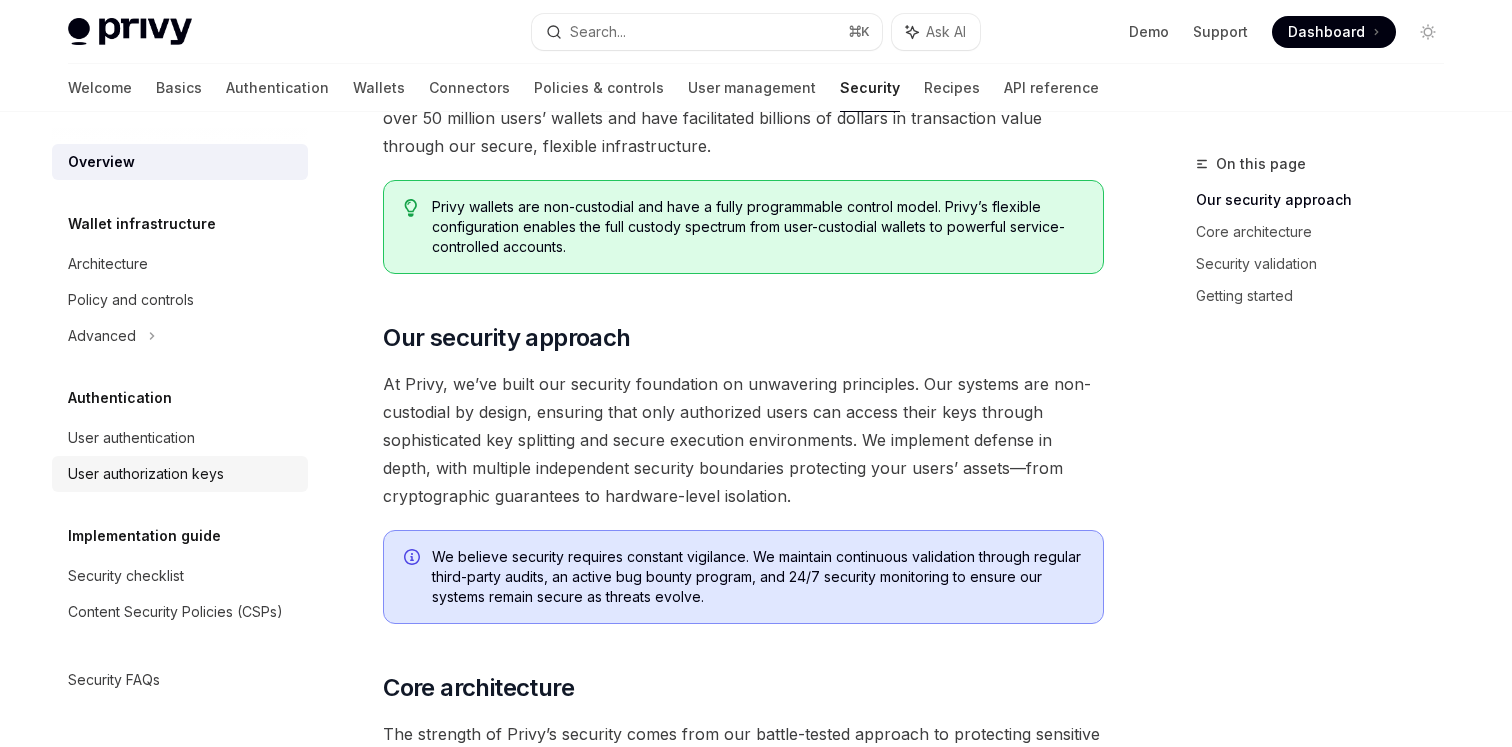 click on "User authorization keys" at bounding box center (146, 474) 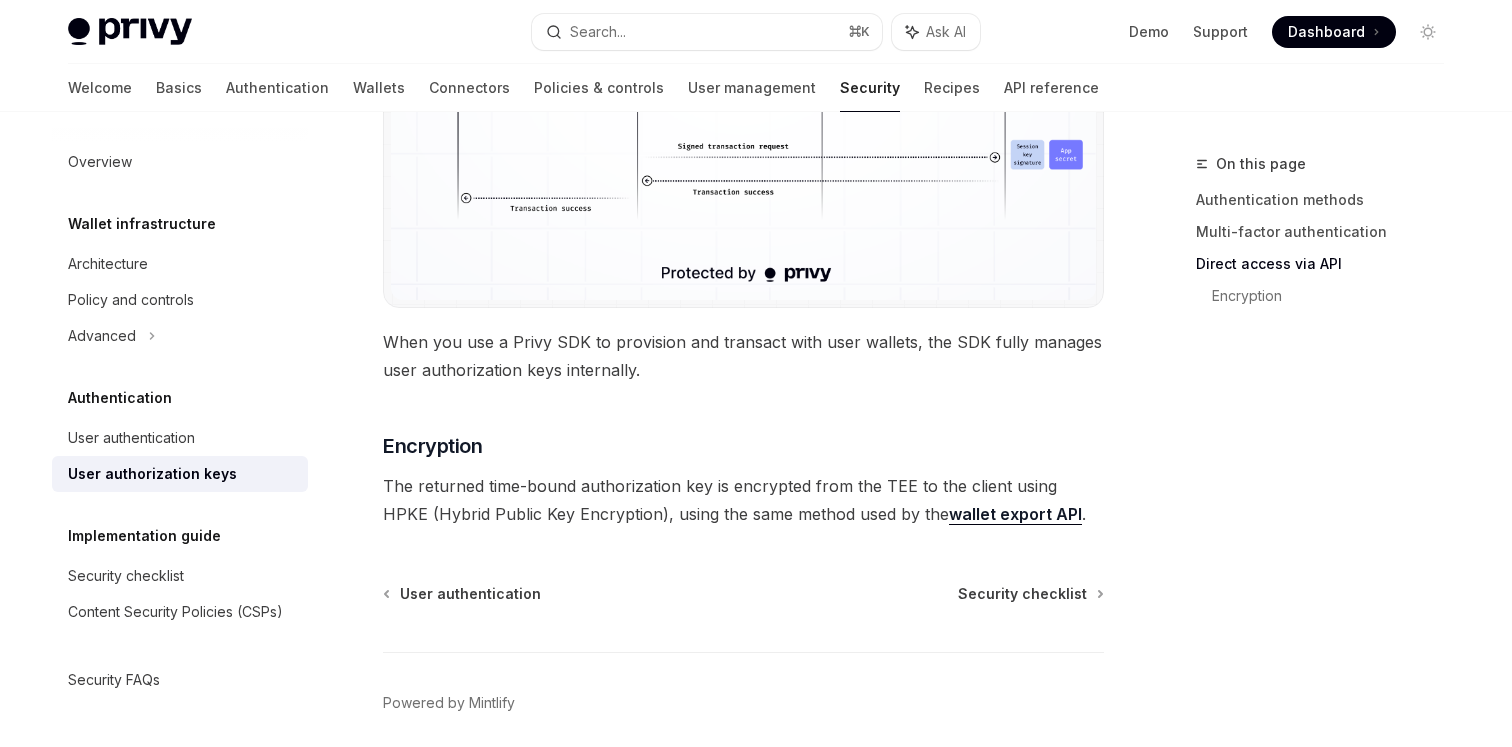 scroll, scrollTop: 1888, scrollLeft: 0, axis: vertical 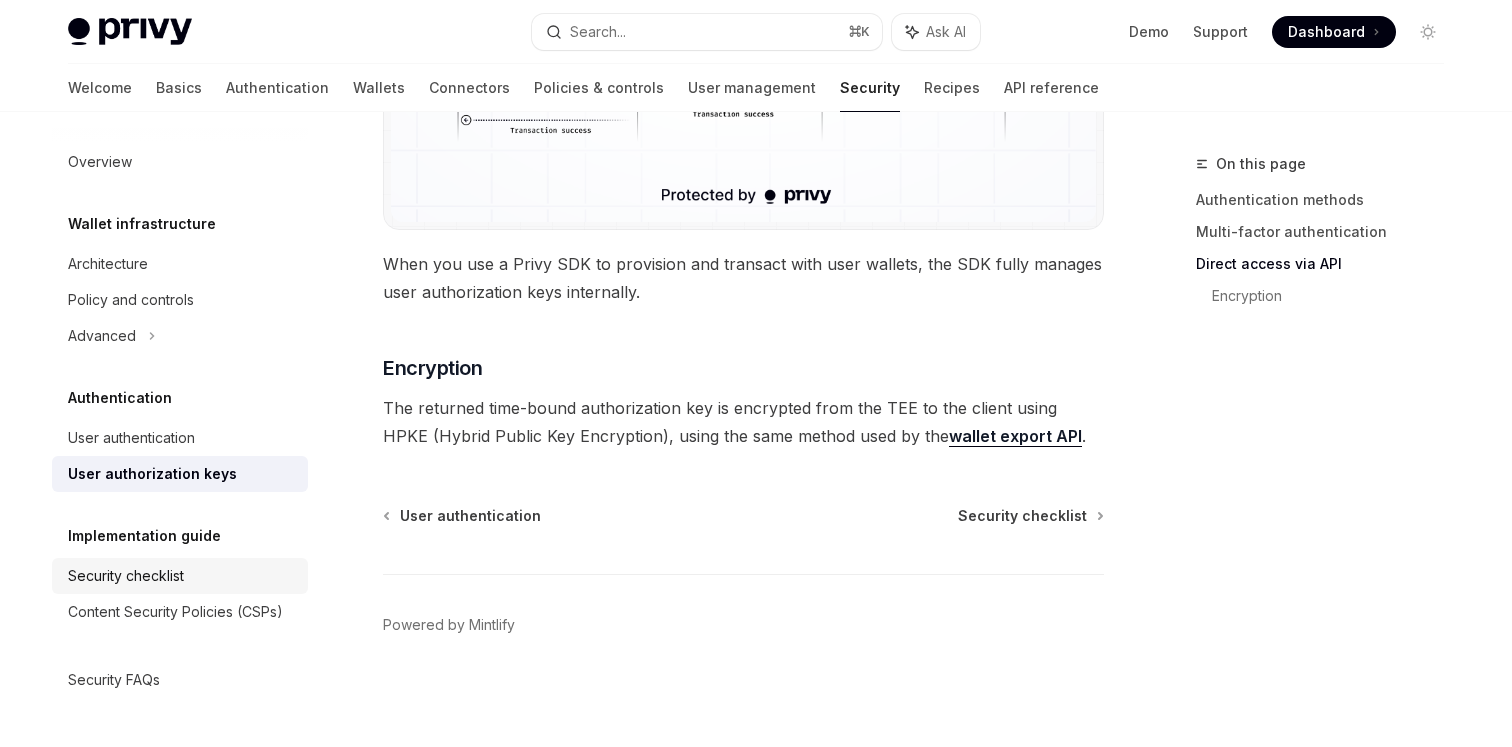 click on "Security checklist" at bounding box center [126, 576] 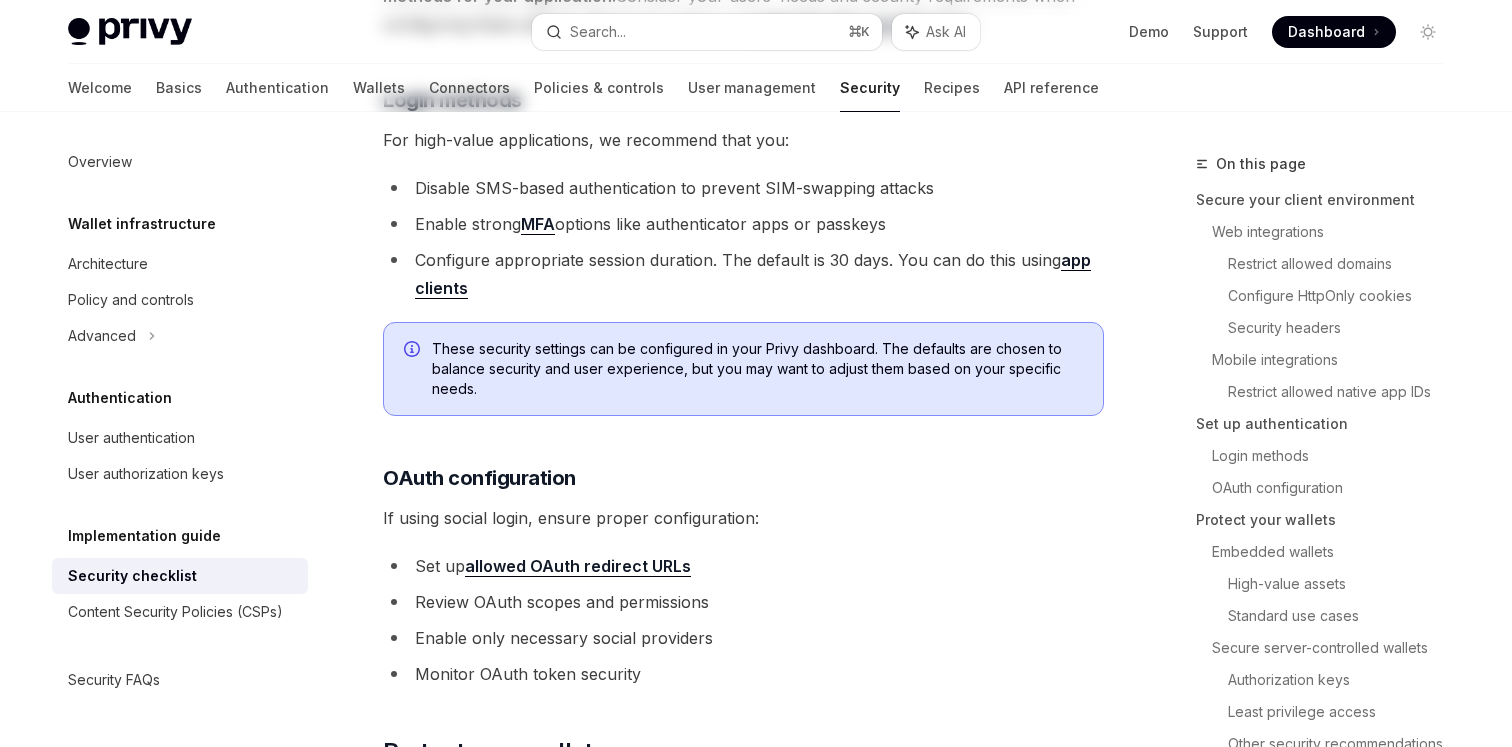scroll, scrollTop: 0, scrollLeft: 0, axis: both 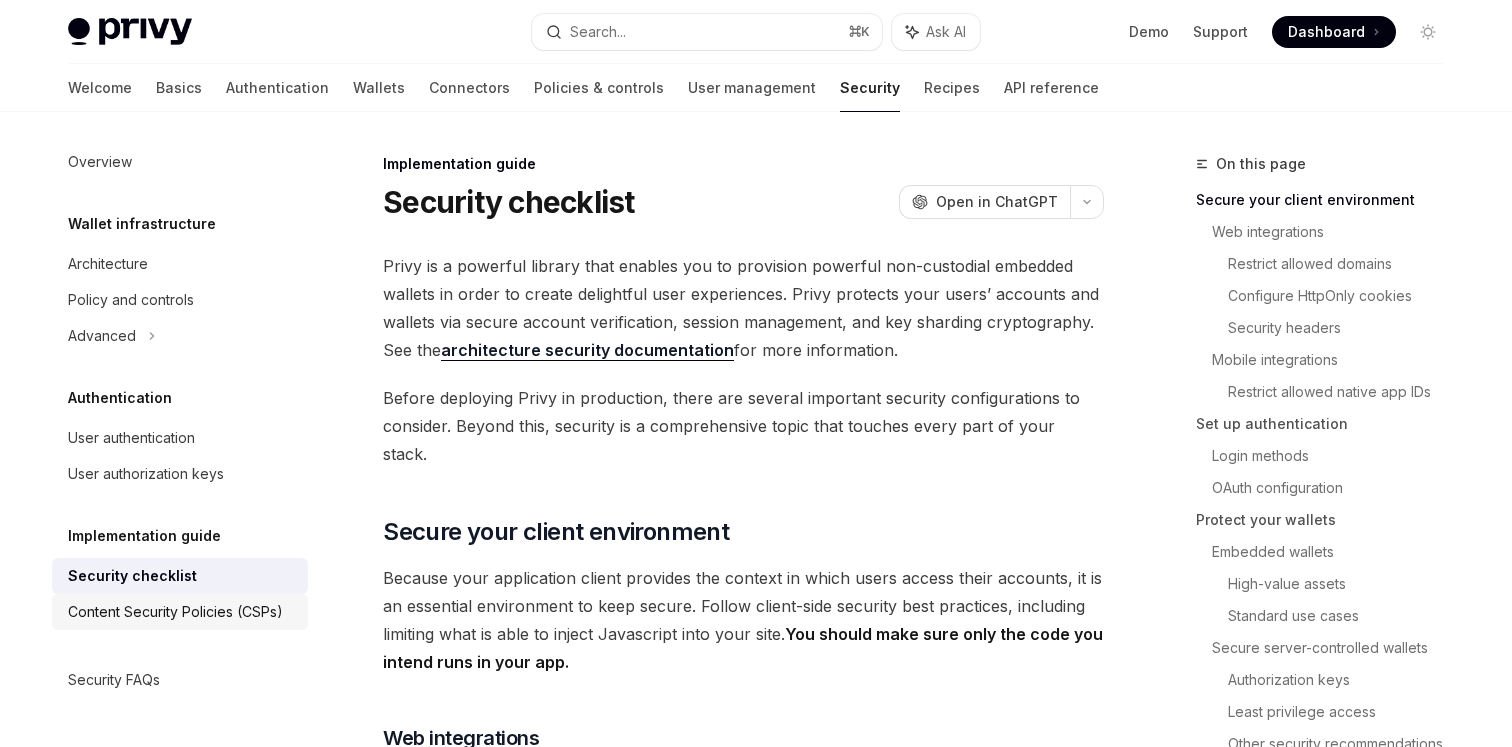 click on "Content Security Policies (CSPs)" at bounding box center (175, 612) 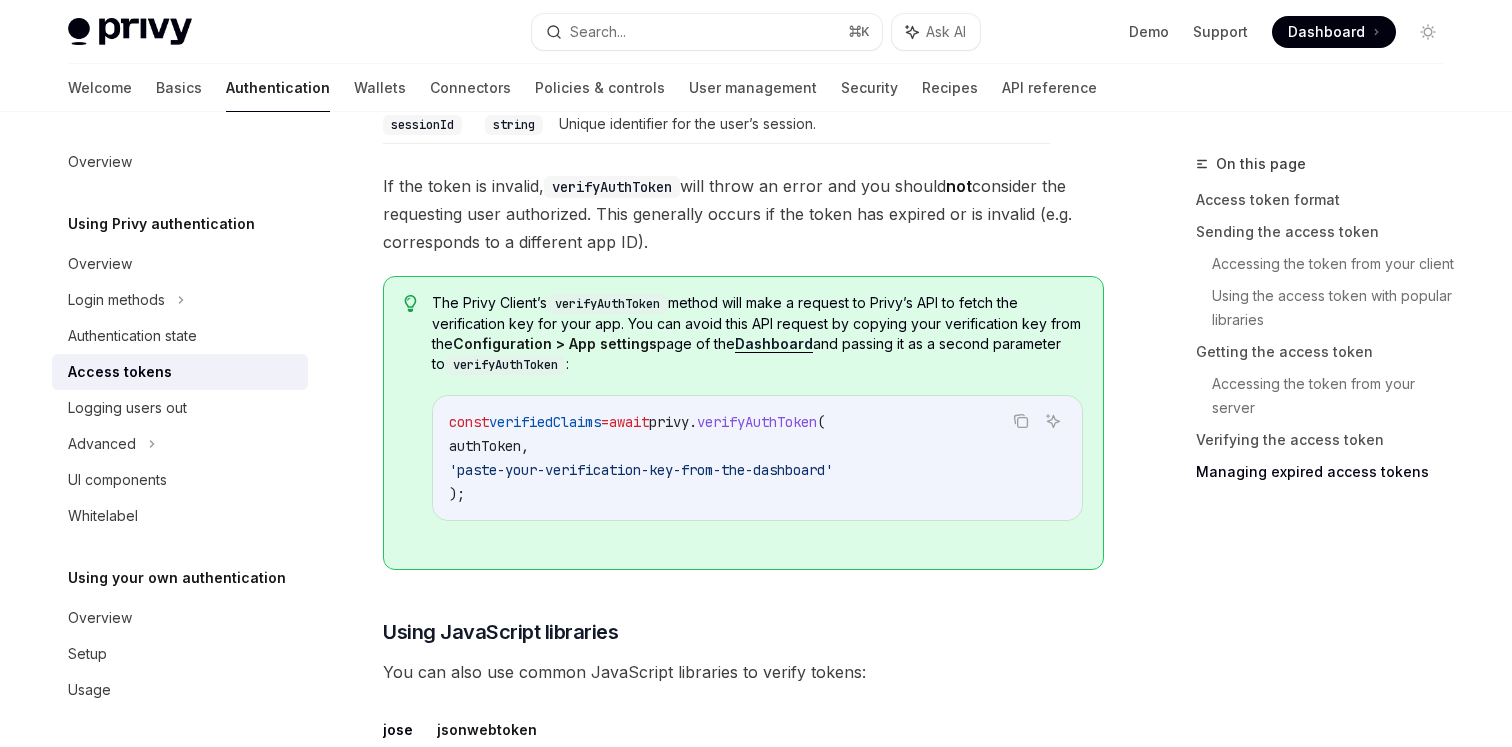 scroll, scrollTop: 3727, scrollLeft: 0, axis: vertical 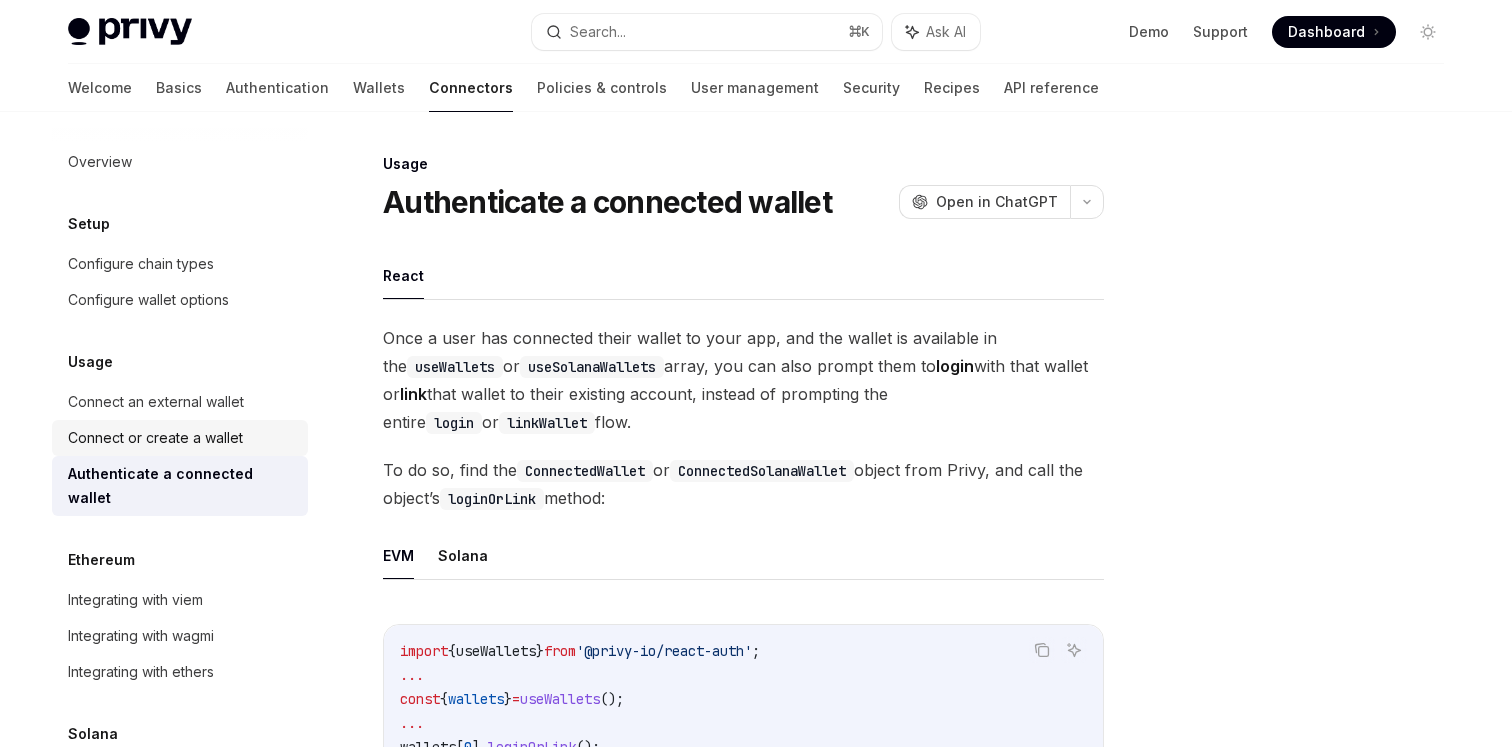 click on "Connect or create a wallet" at bounding box center [155, 438] 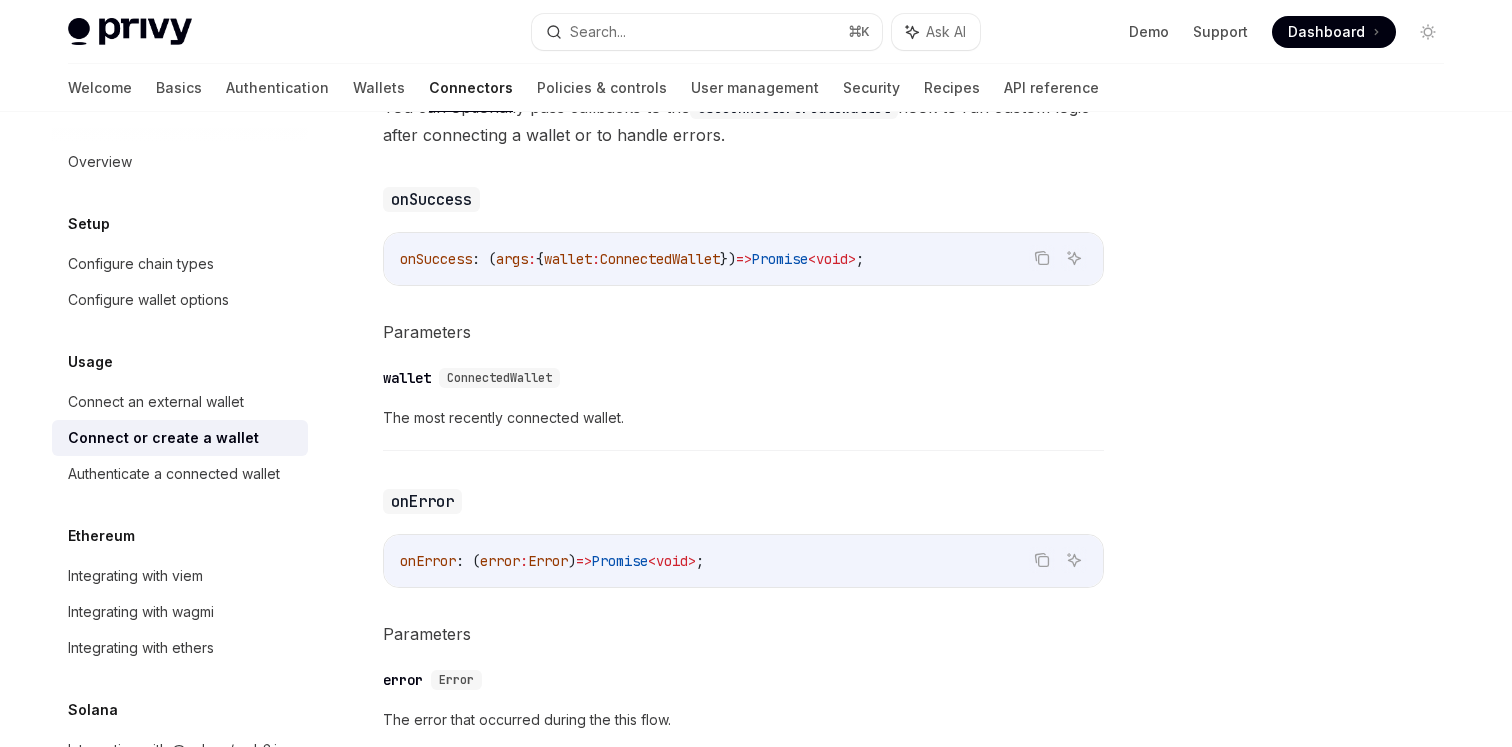 scroll, scrollTop: 1158, scrollLeft: 0, axis: vertical 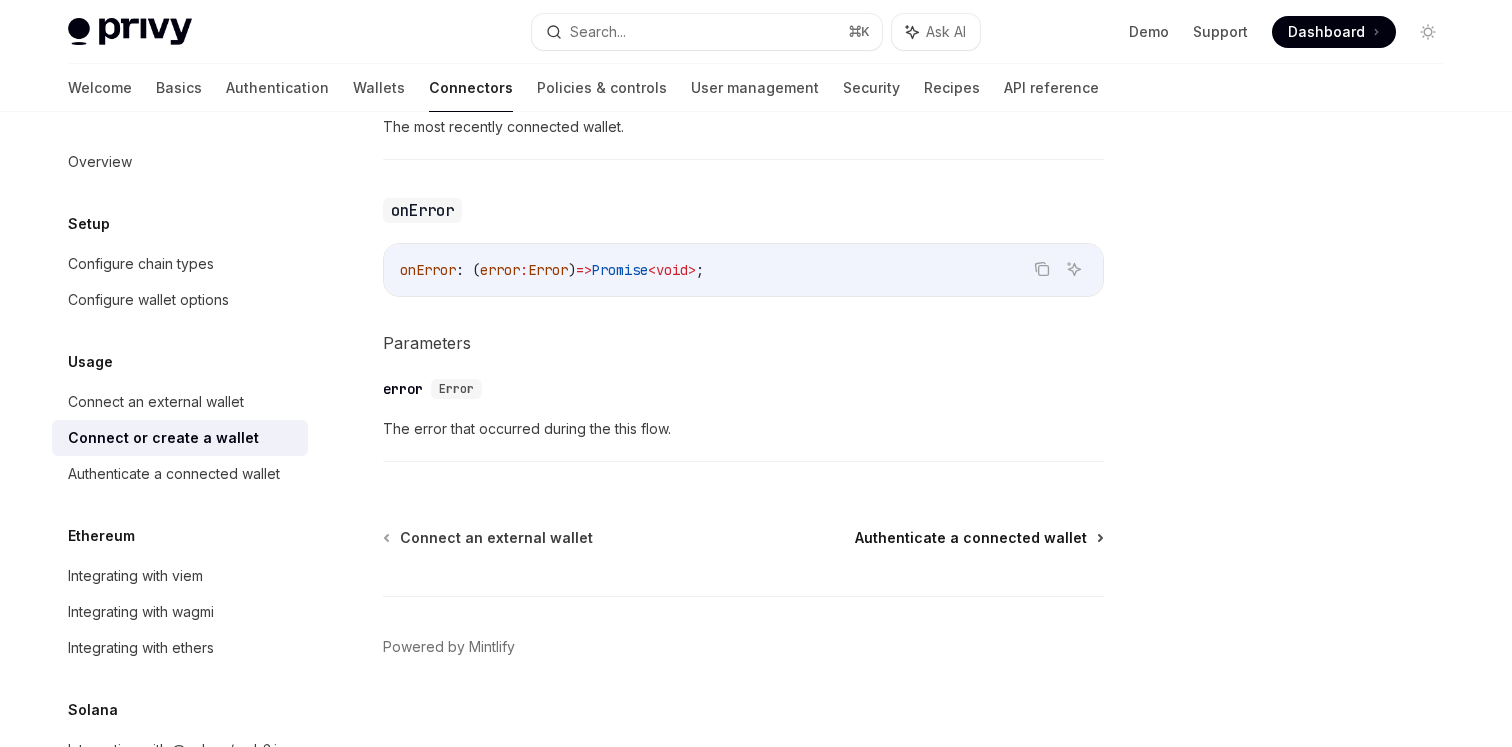 click on "Authenticate a connected wallet" at bounding box center [971, 538] 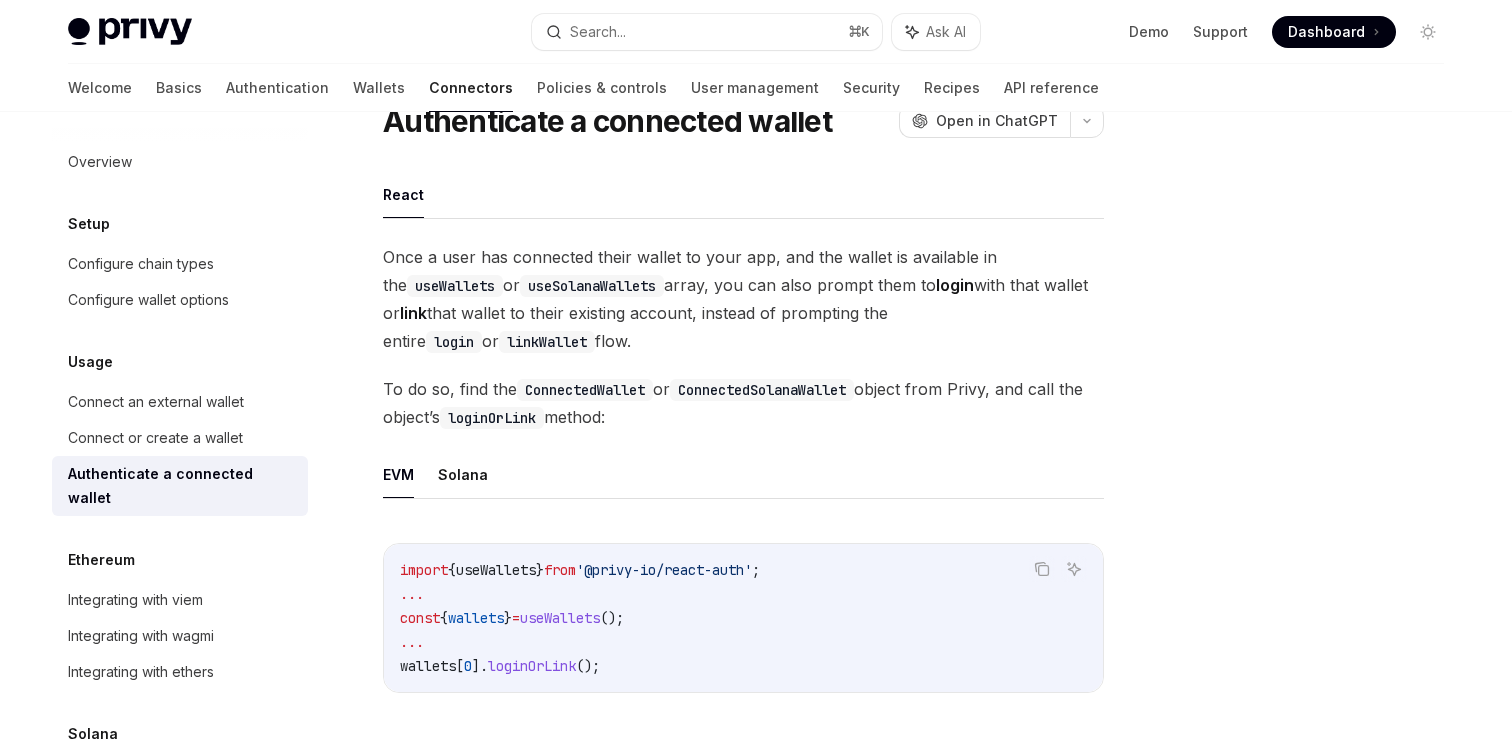 scroll, scrollTop: 148, scrollLeft: 0, axis: vertical 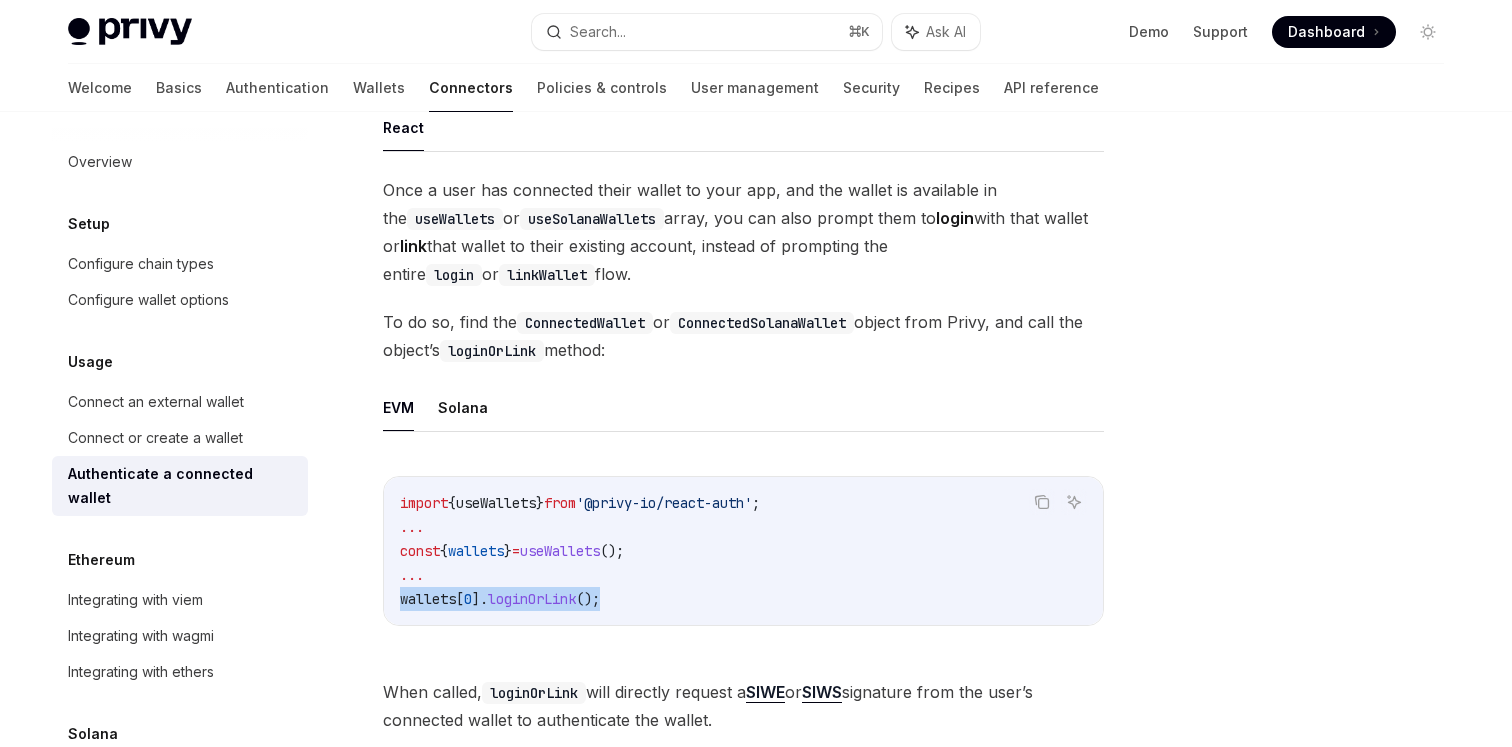 drag, startPoint x: 404, startPoint y: 602, endPoint x: 640, endPoint y: 601, distance: 236.00212 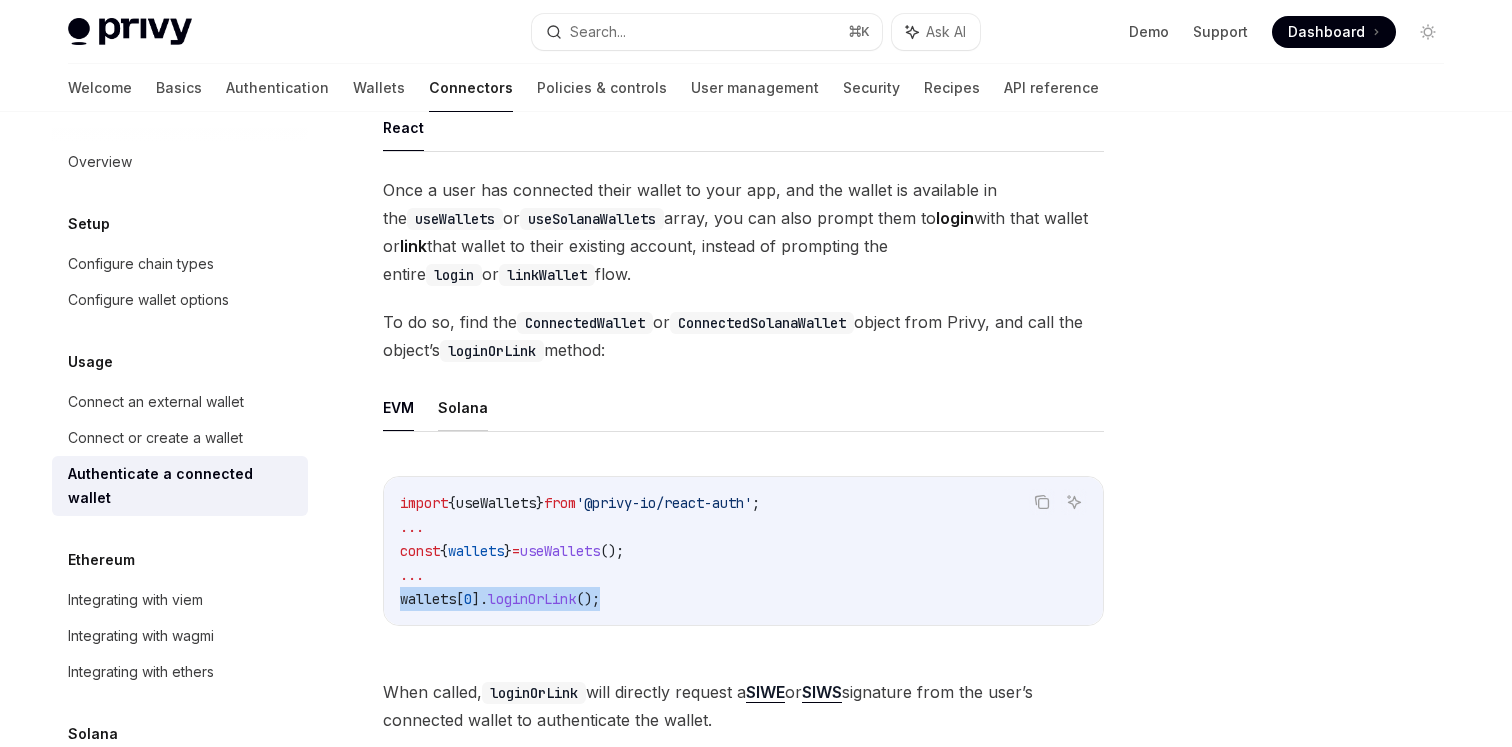 click on "Solana" at bounding box center [463, 407] 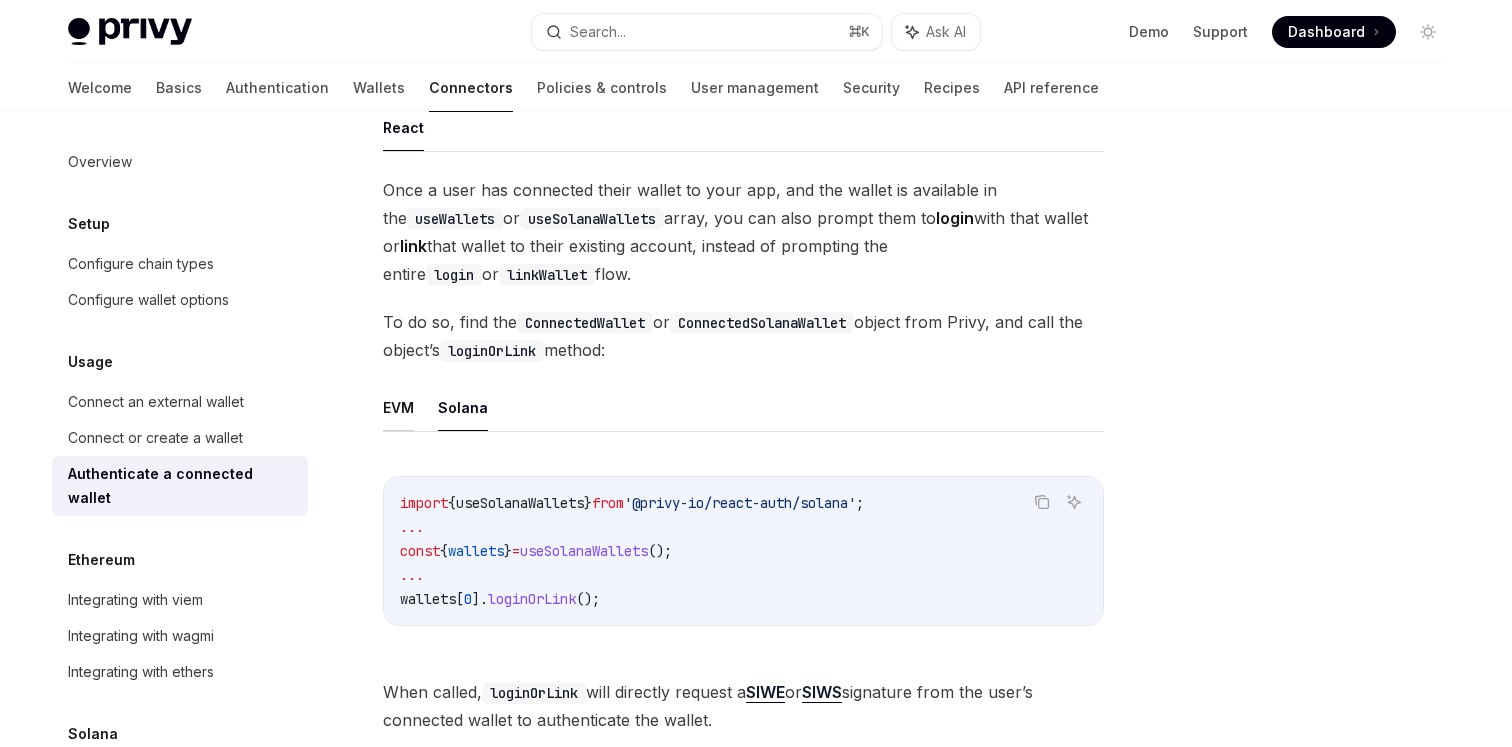 click on "EVM" at bounding box center [398, 407] 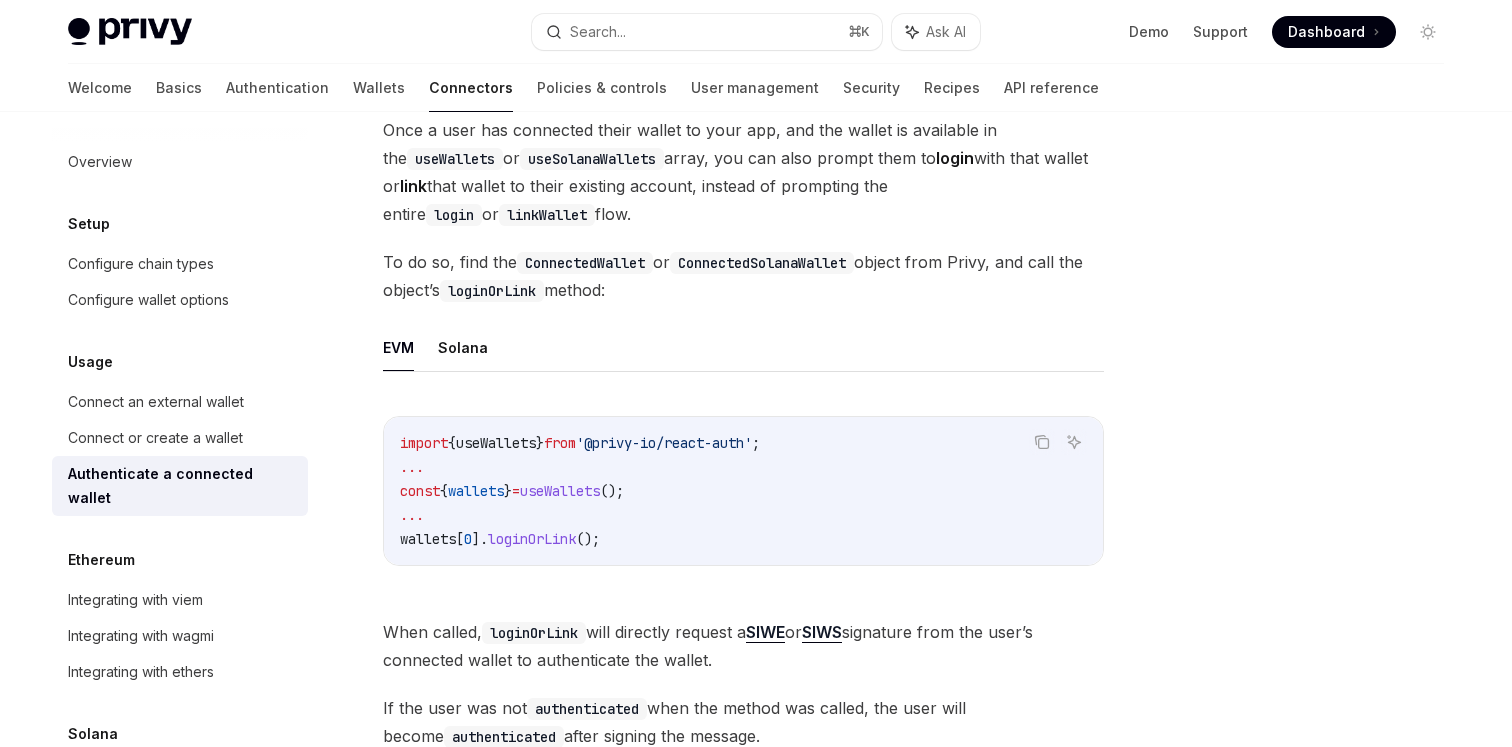 scroll, scrollTop: 228, scrollLeft: 0, axis: vertical 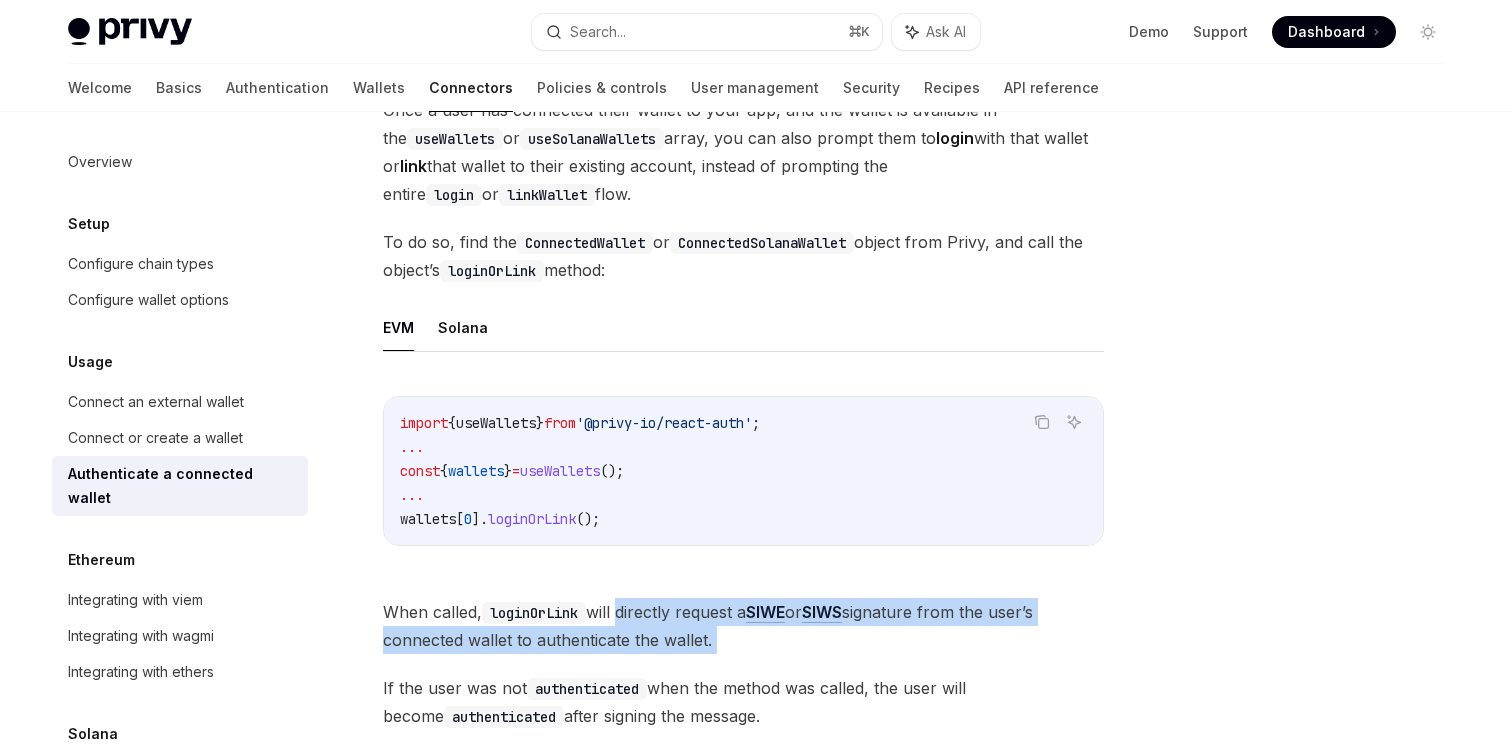 drag, startPoint x: 622, startPoint y: 612, endPoint x: 735, endPoint y: 661, distance: 123.16656 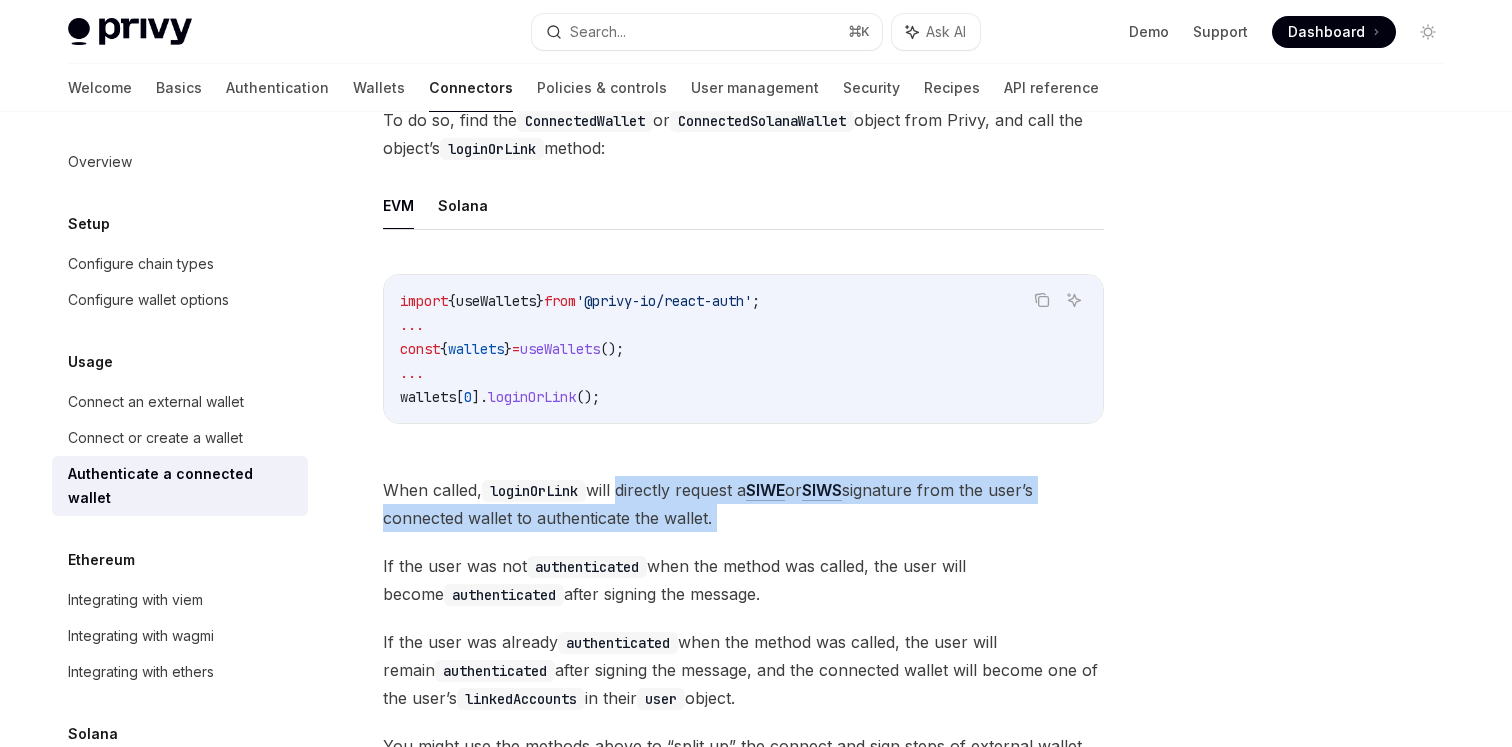 scroll, scrollTop: 367, scrollLeft: 0, axis: vertical 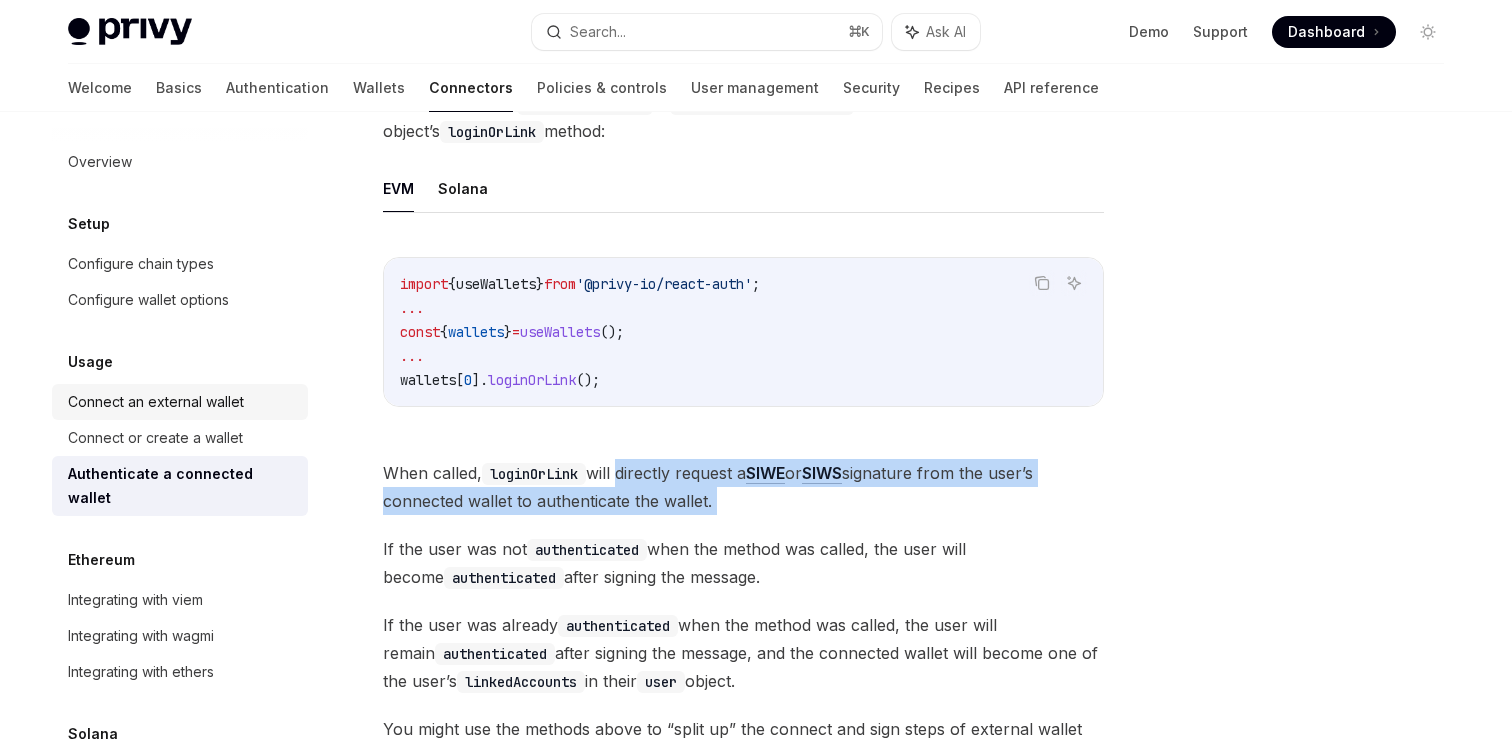 click on "Connect an external wallet" at bounding box center (156, 402) 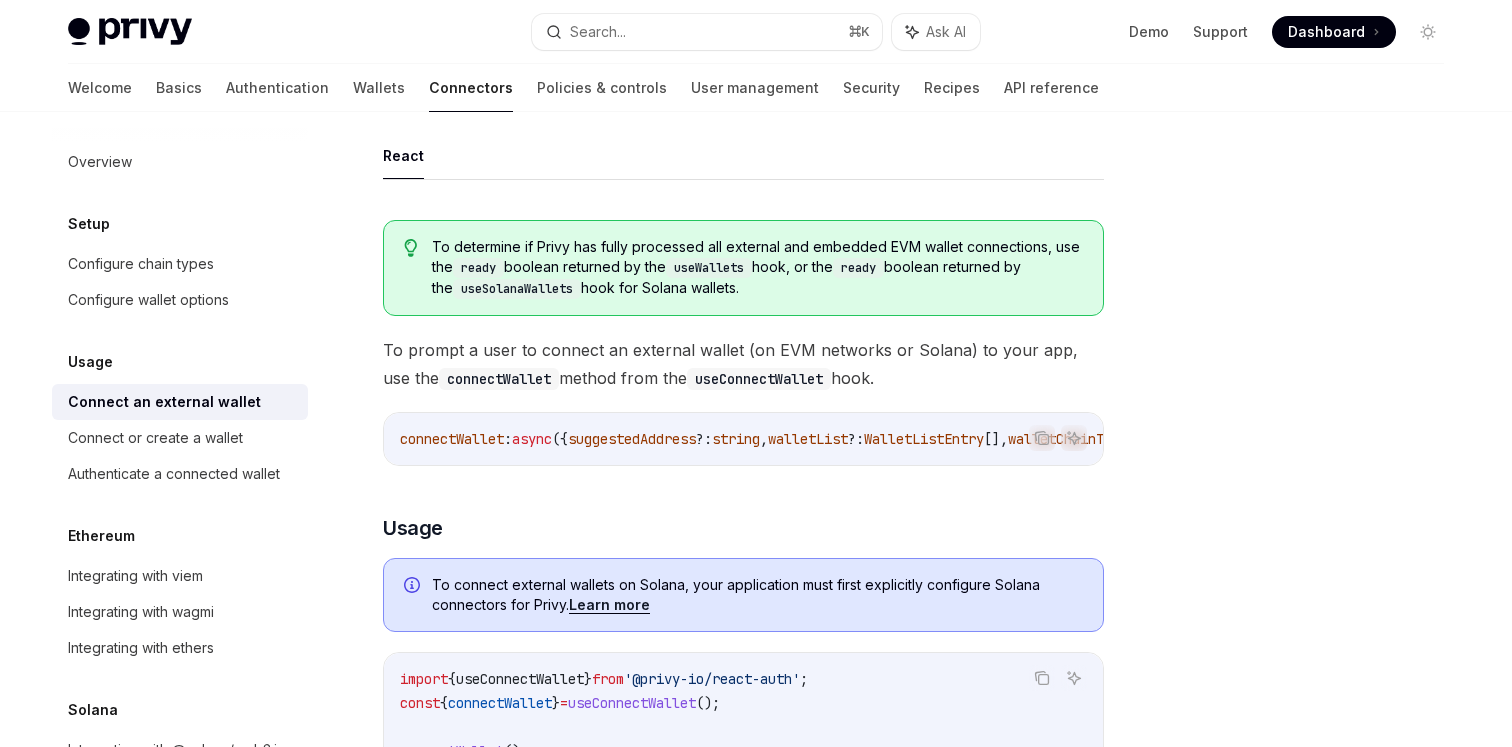 scroll, scrollTop: 130, scrollLeft: 0, axis: vertical 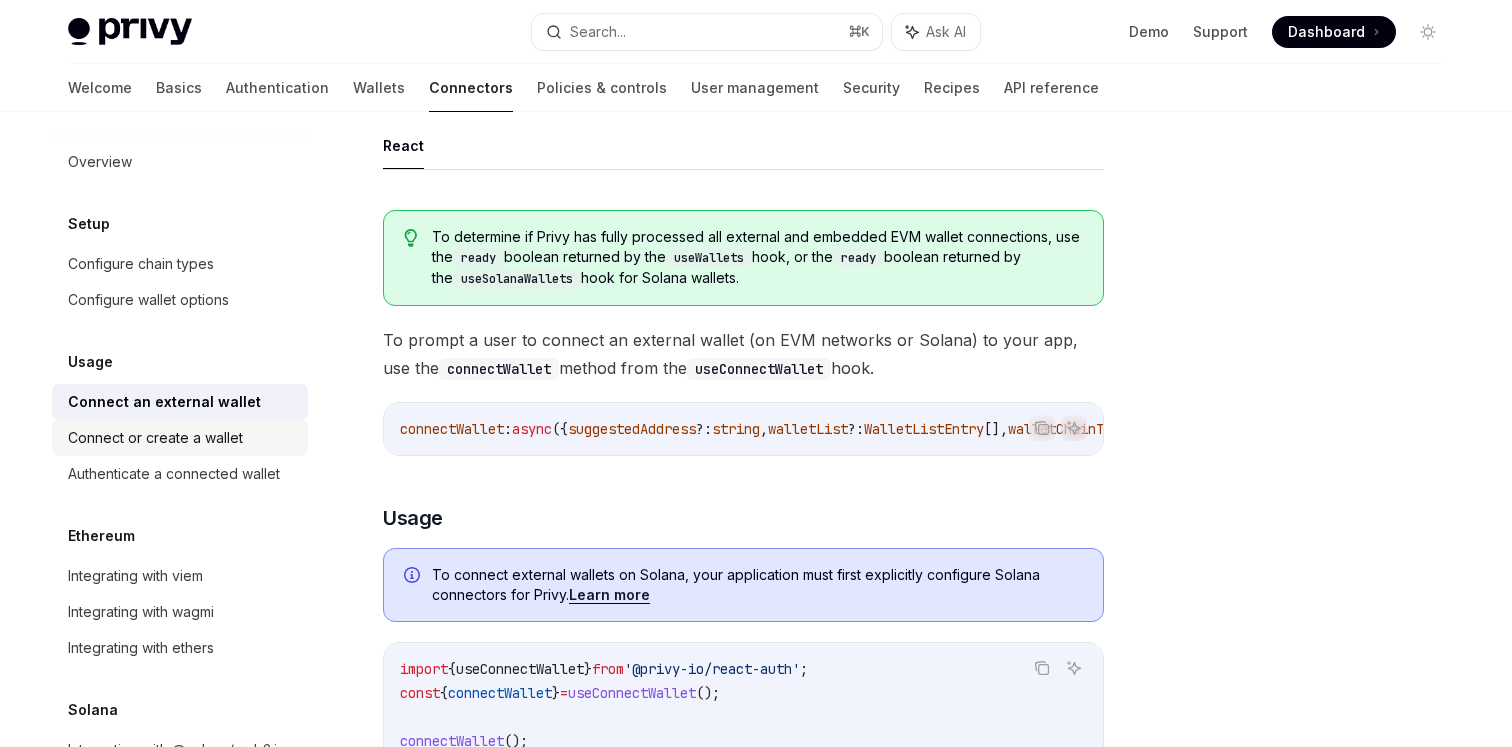 click on "Connect or create a wallet" at bounding box center (155, 438) 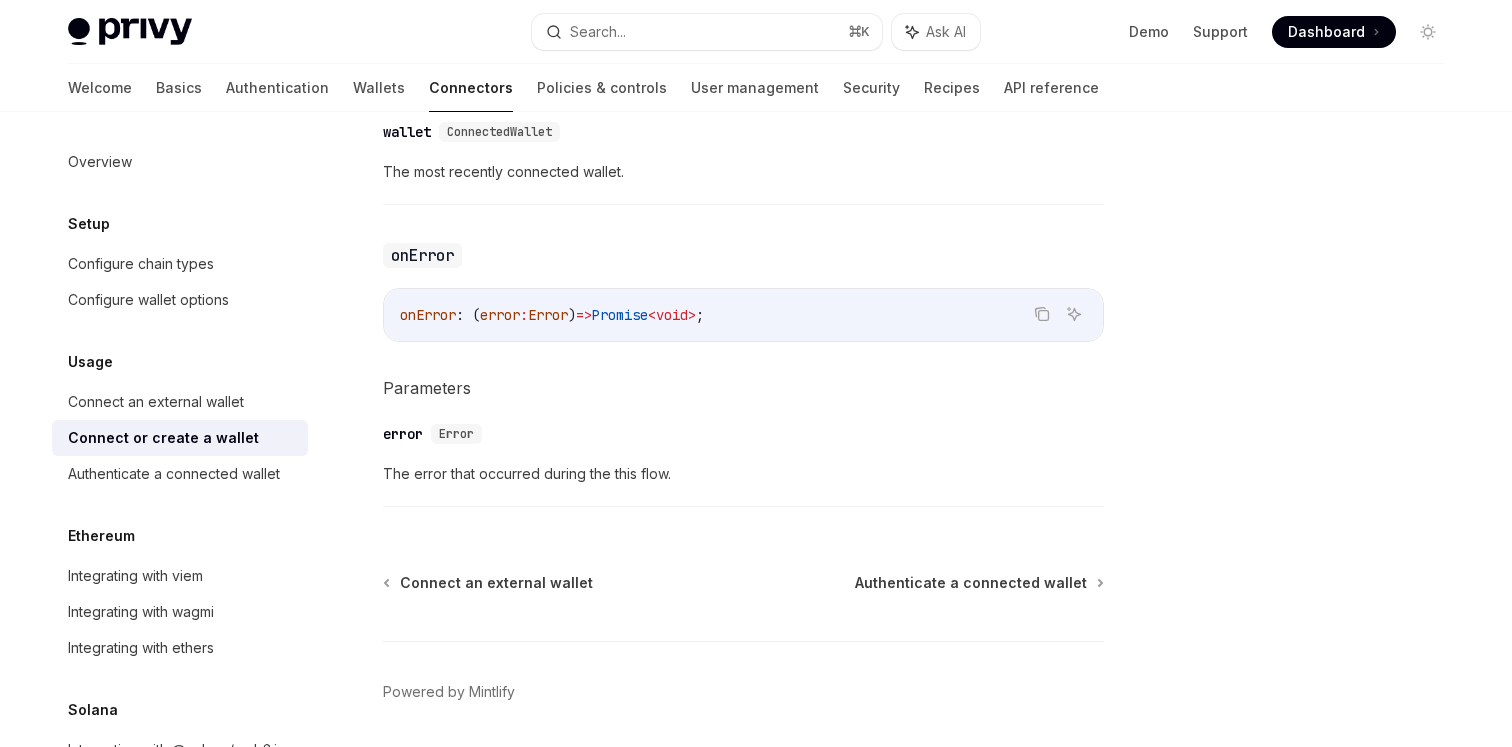 scroll, scrollTop: 1366, scrollLeft: 0, axis: vertical 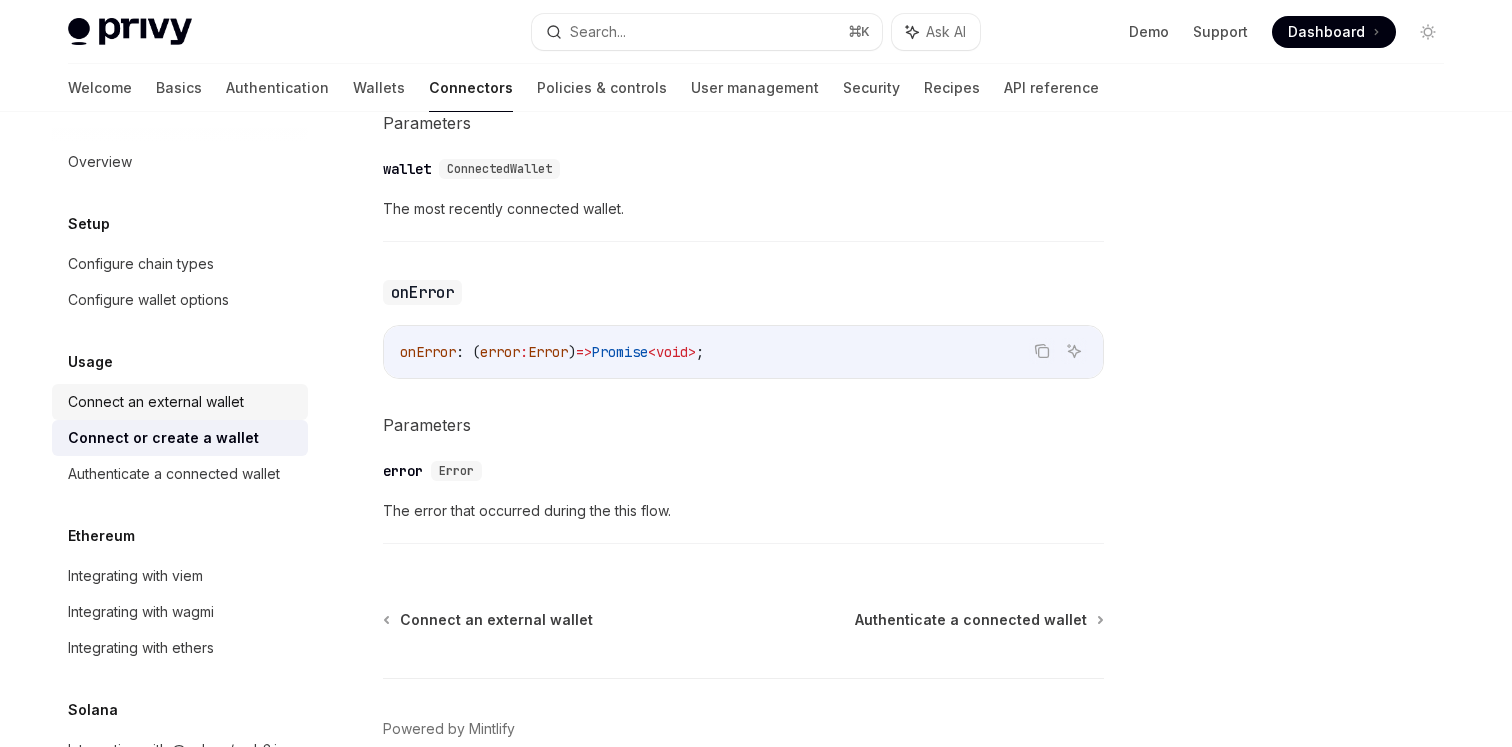 click on "Connect an external wallet" at bounding box center (156, 402) 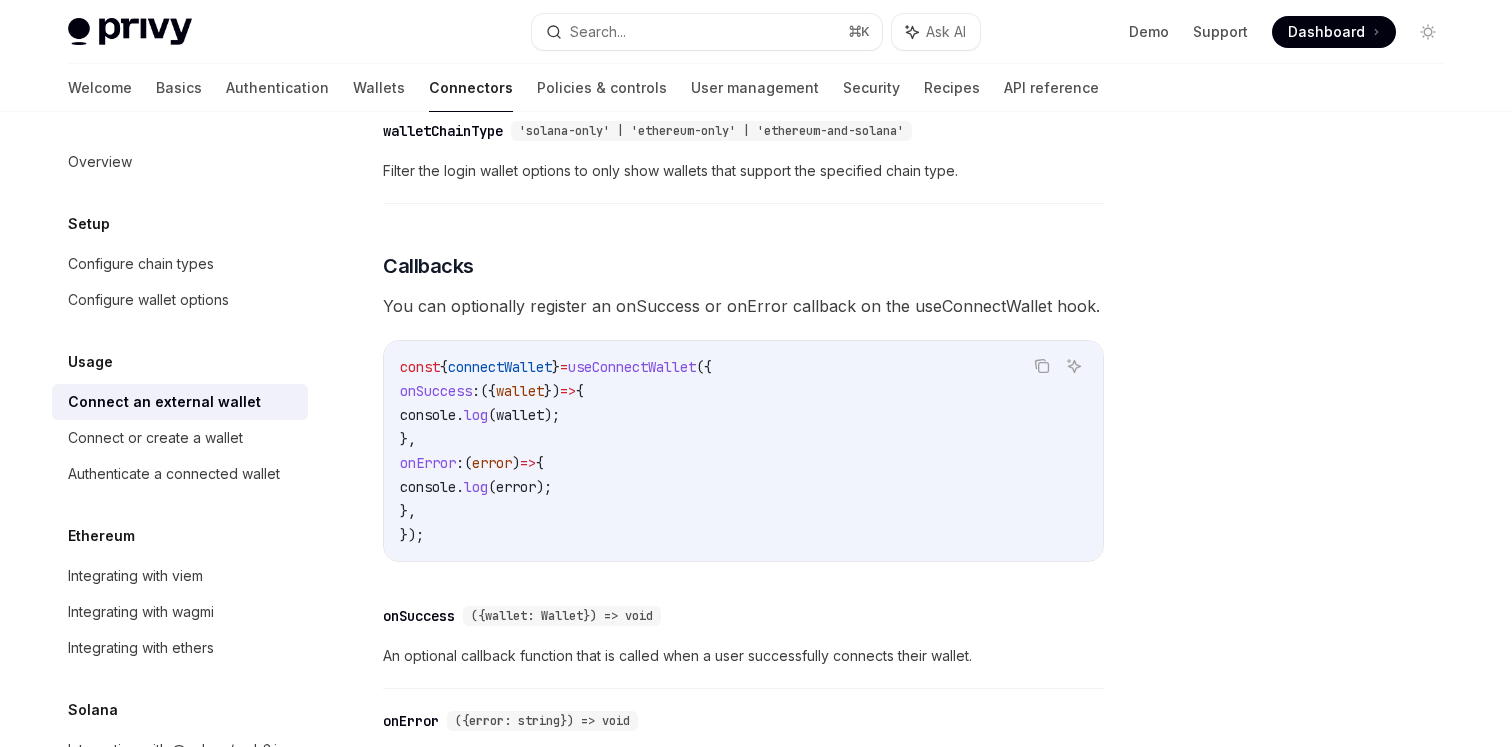 scroll, scrollTop: 1031, scrollLeft: 0, axis: vertical 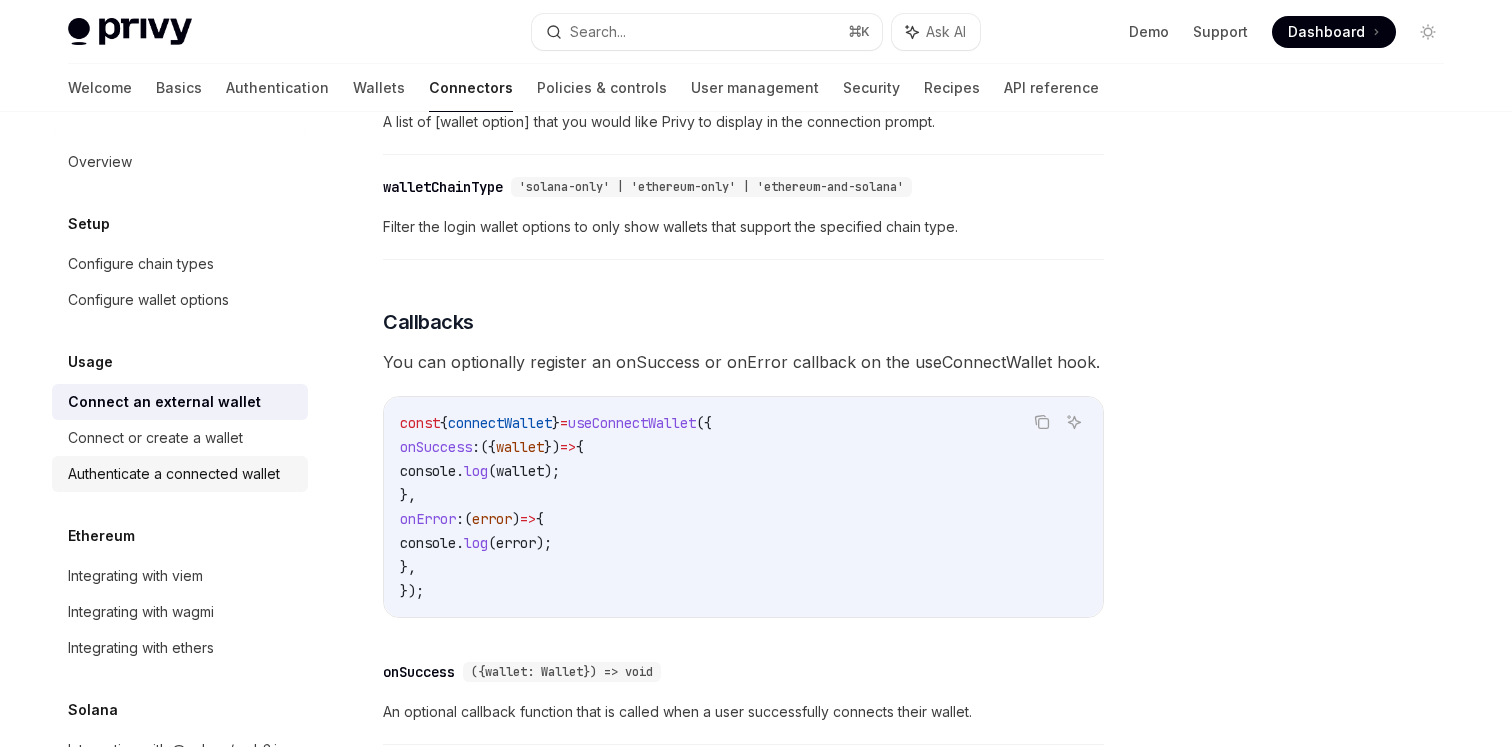 click on "Authenticate a connected wallet" at bounding box center (174, 474) 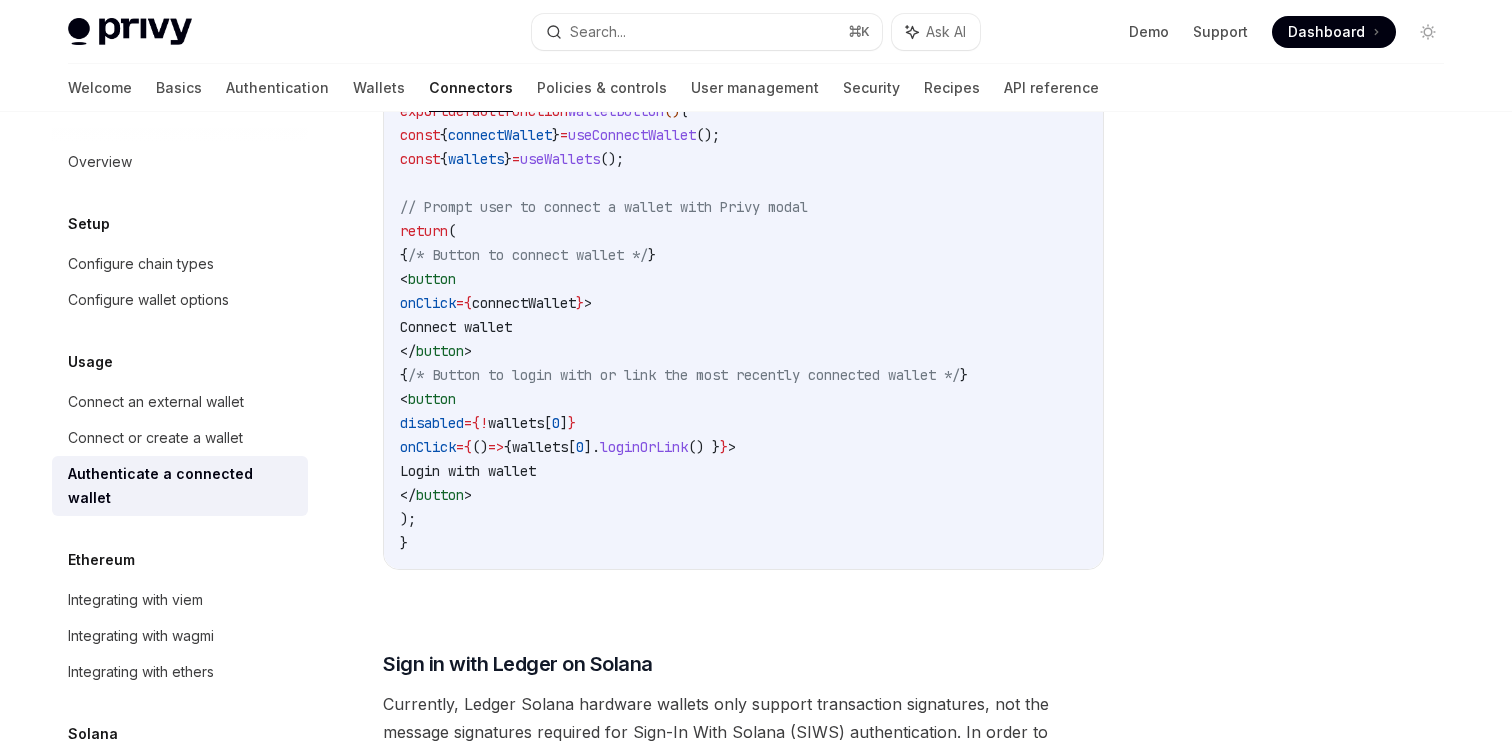 scroll, scrollTop: 1217, scrollLeft: 0, axis: vertical 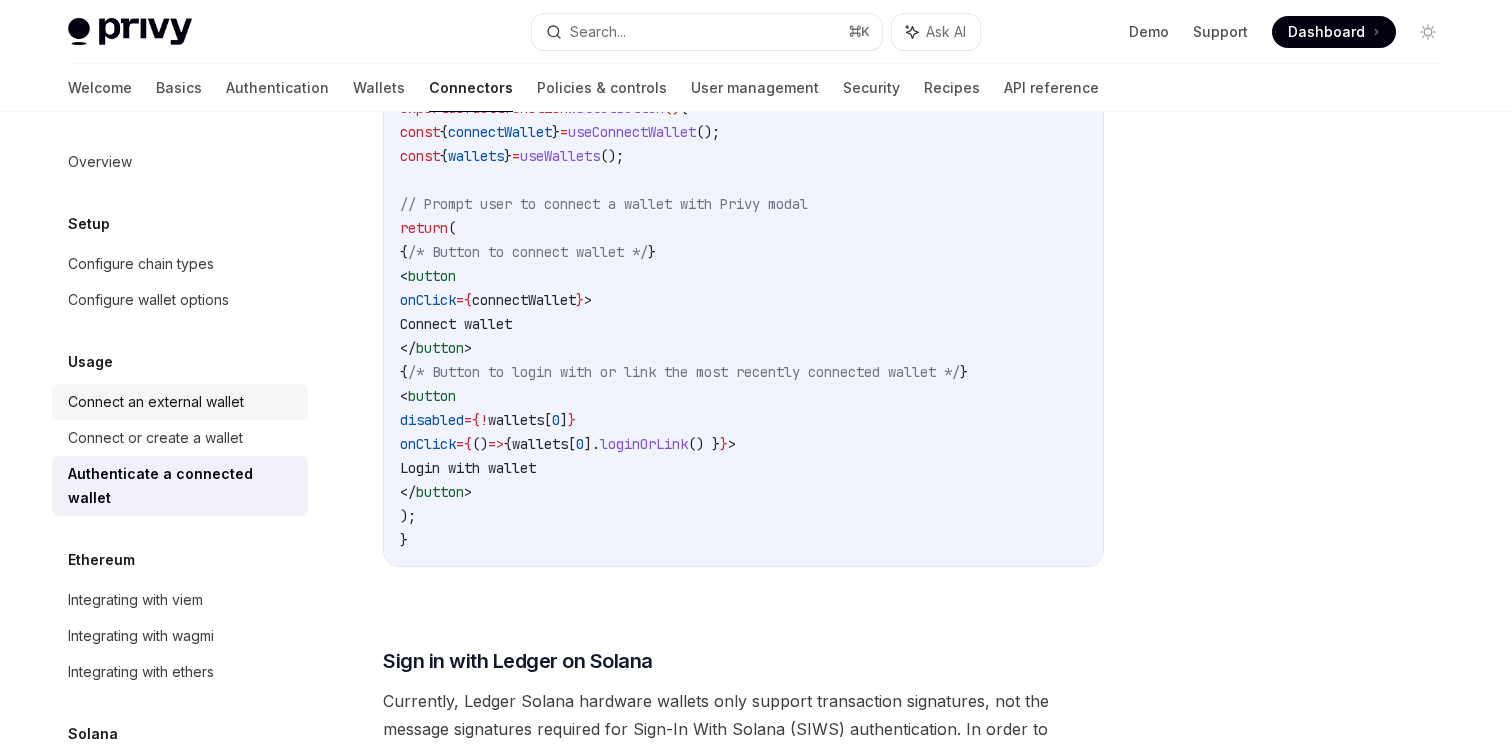 click on "Connect an external wallet" at bounding box center (156, 402) 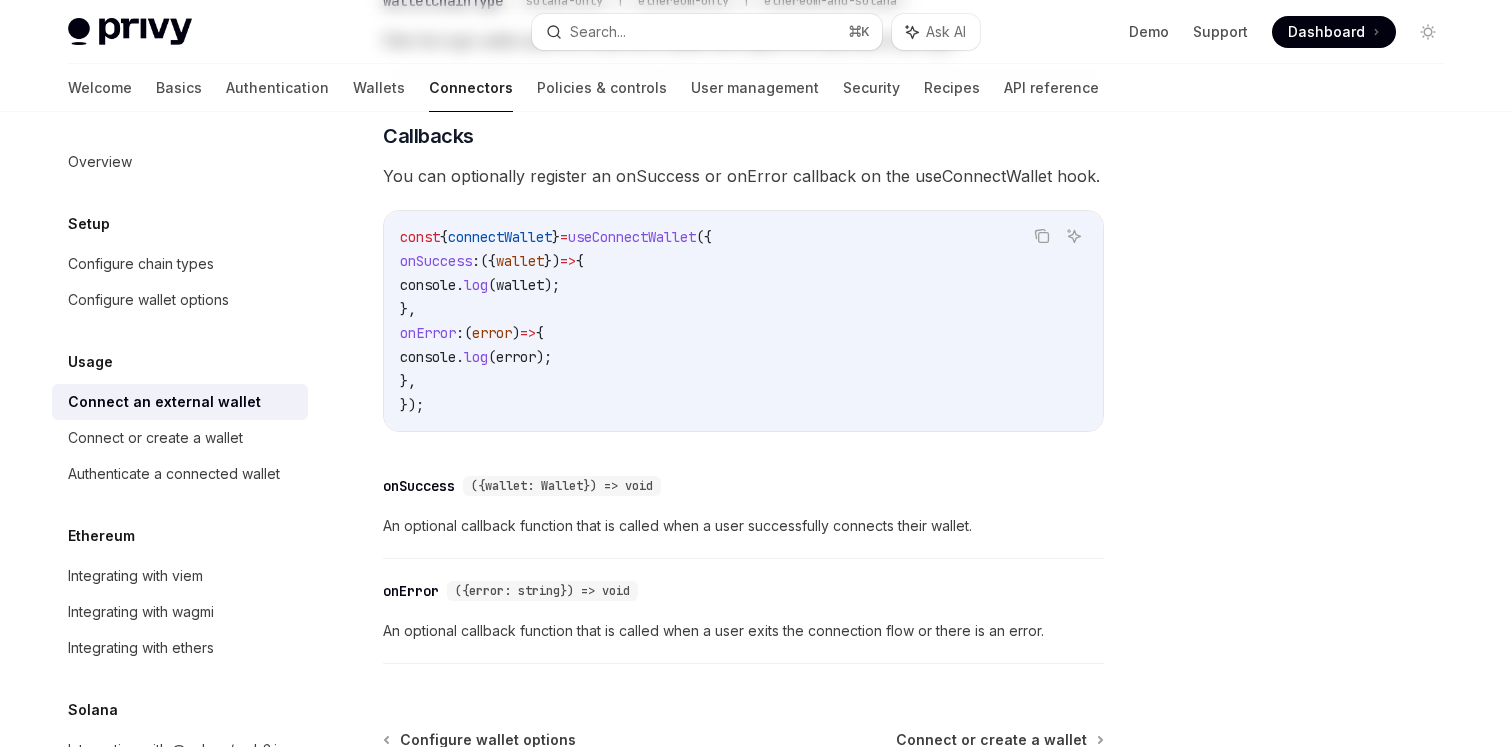 scroll, scrollTop: 0, scrollLeft: 0, axis: both 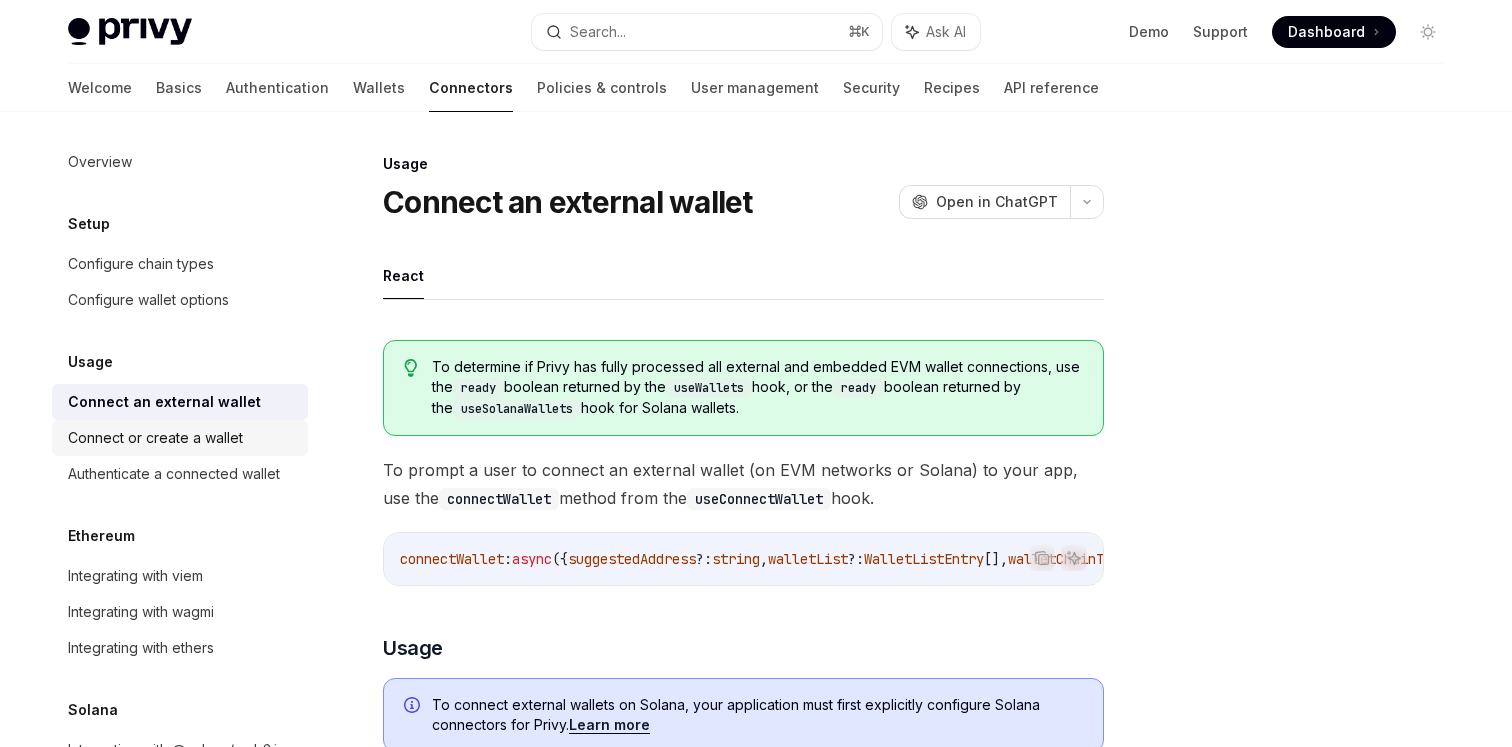 click on "Connect or create a wallet" at bounding box center (155, 438) 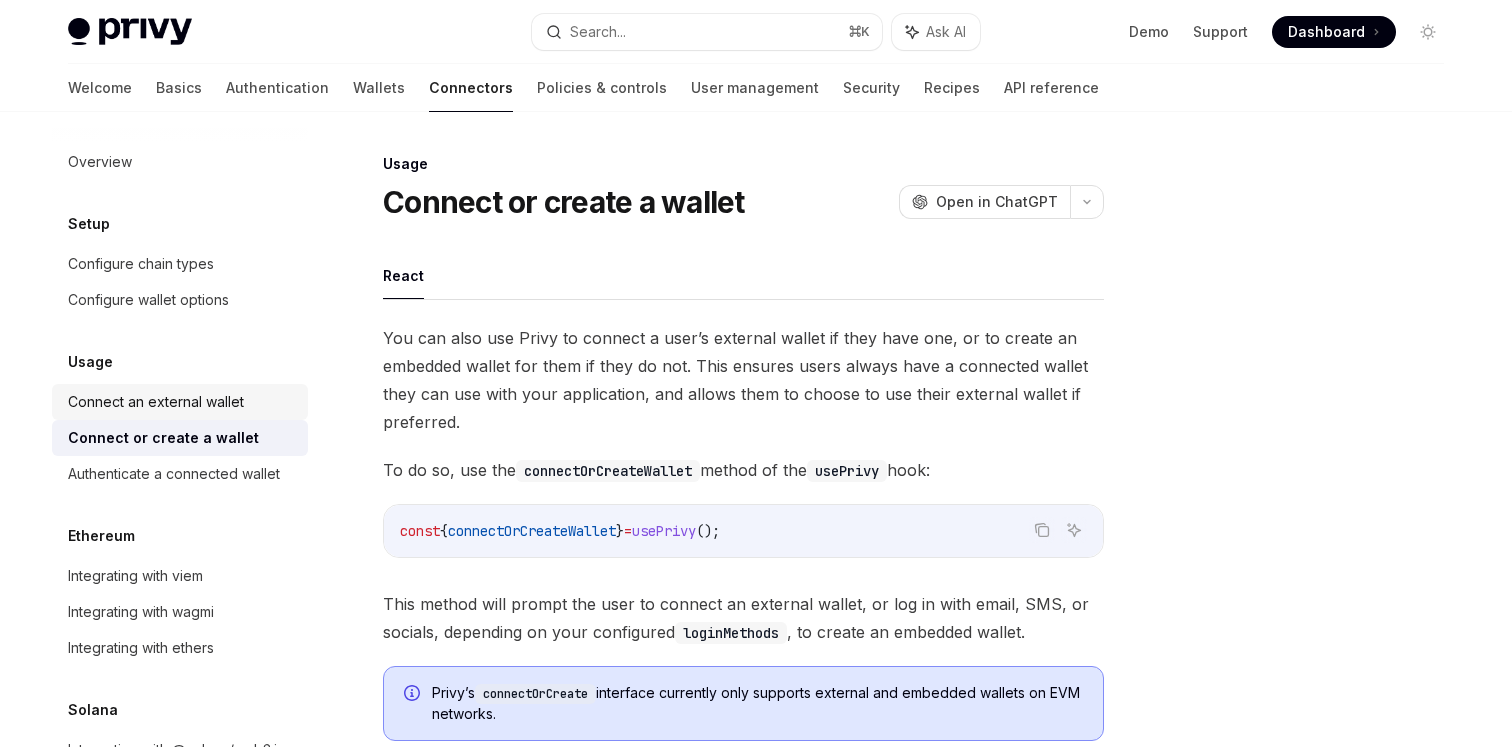 click on "Connect an external wallet" at bounding box center [156, 402] 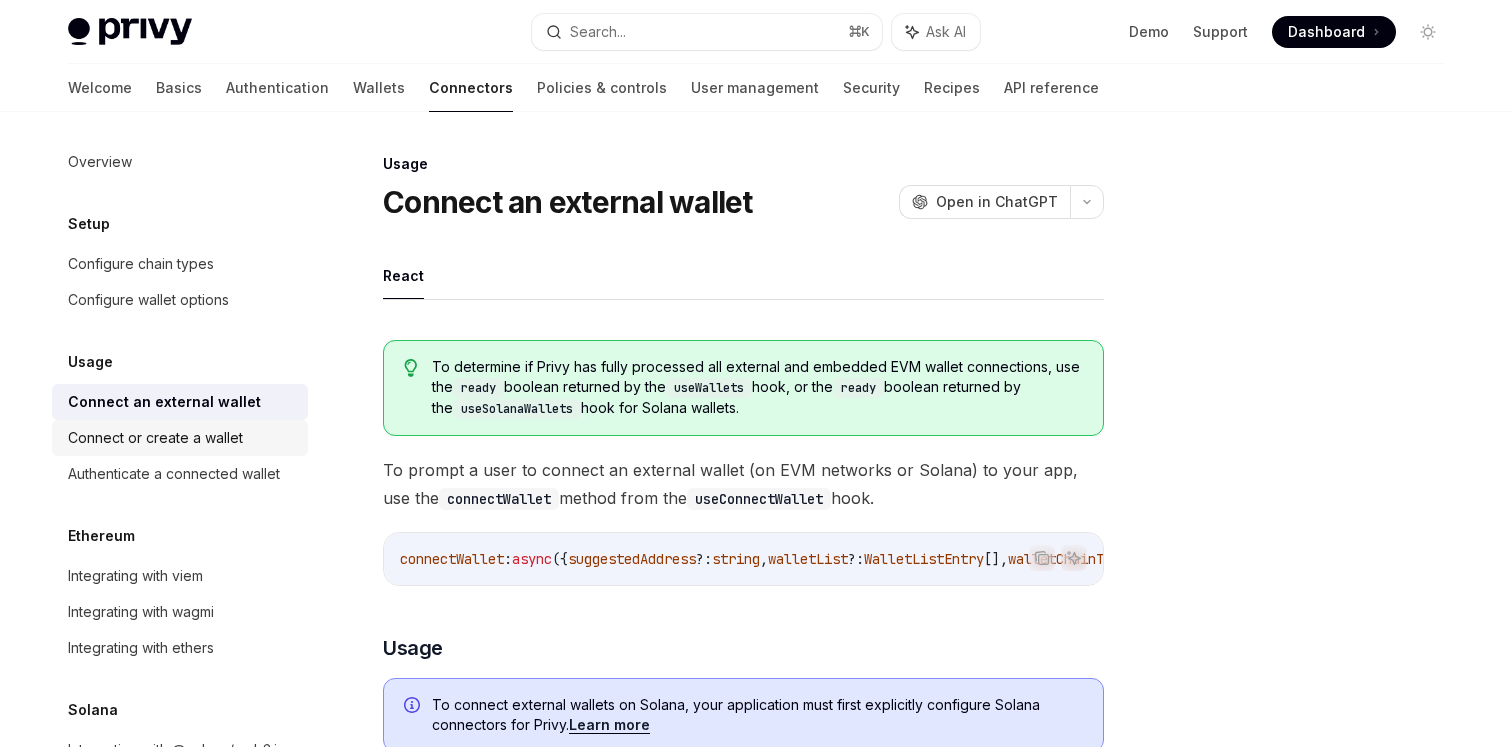 click on "Connect or create a wallet" at bounding box center [180, 438] 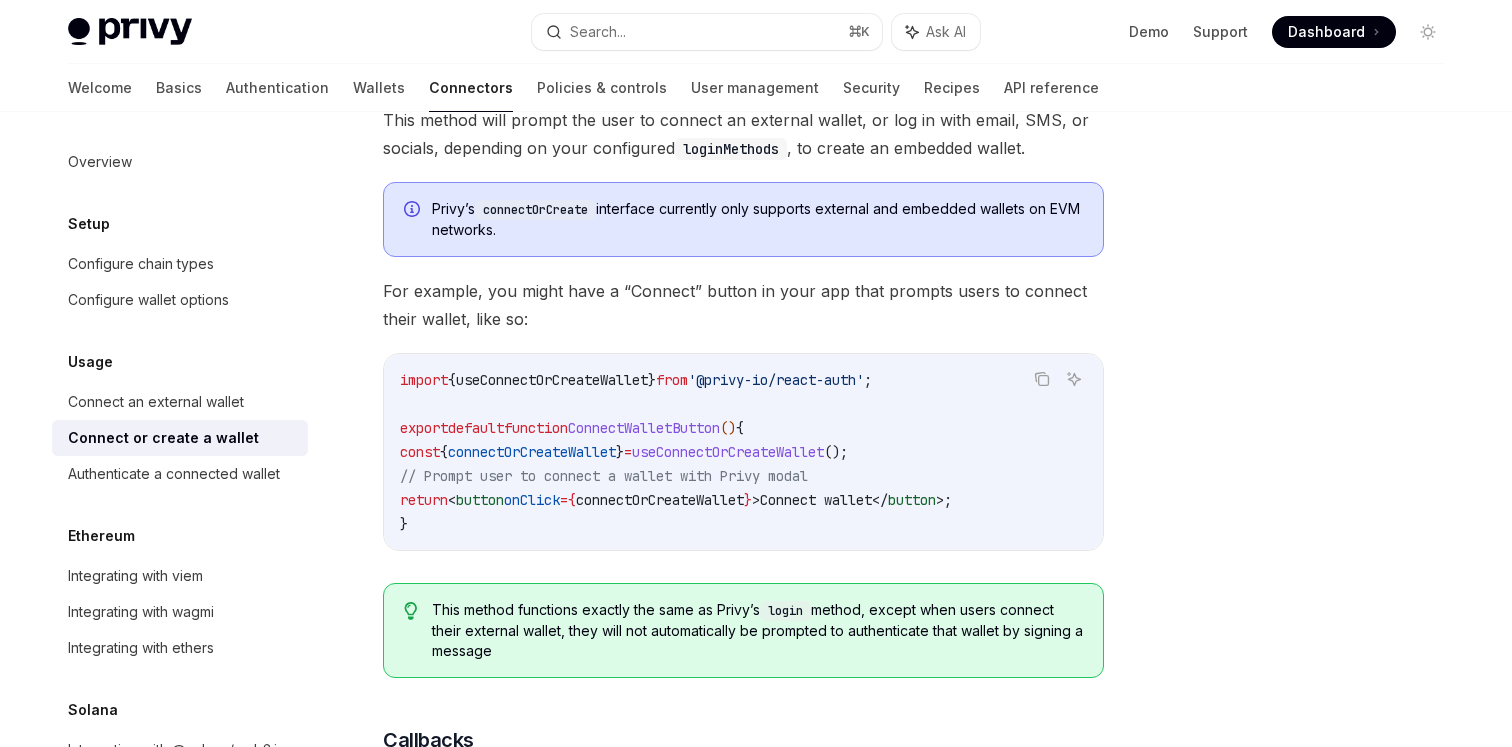 scroll, scrollTop: 499, scrollLeft: 0, axis: vertical 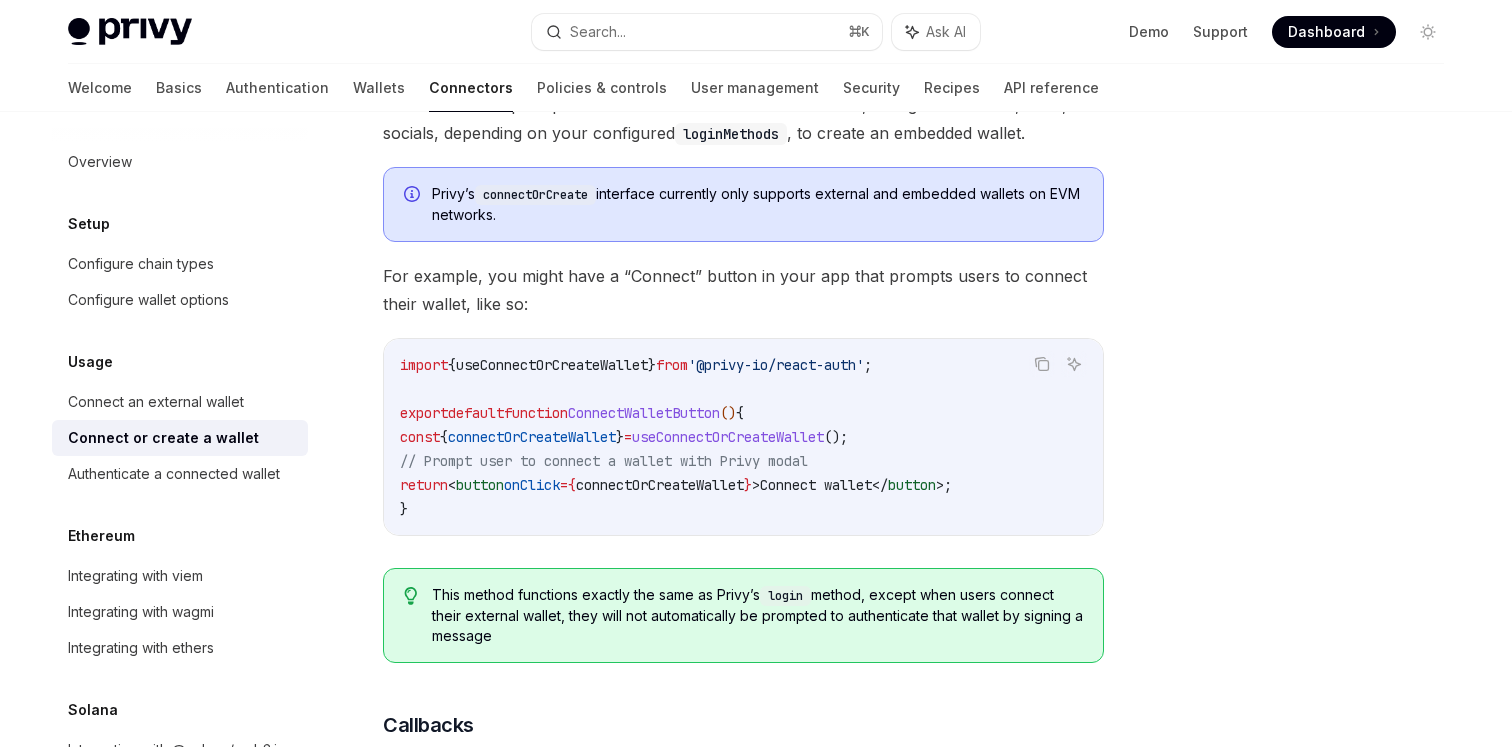 drag, startPoint x: 434, startPoint y: 189, endPoint x: 553, endPoint y: 221, distance: 123.22743 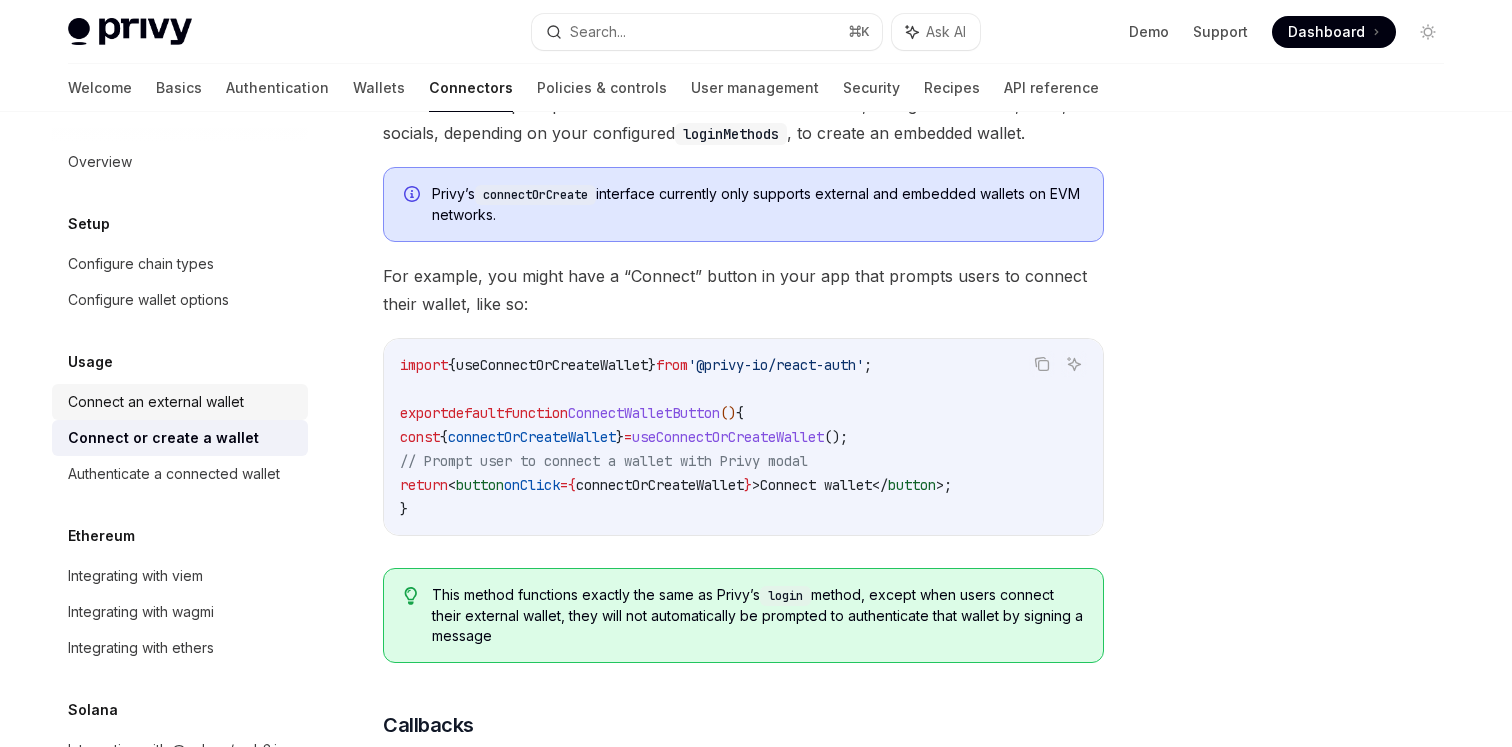 click on "Connect an external wallet" at bounding box center (156, 402) 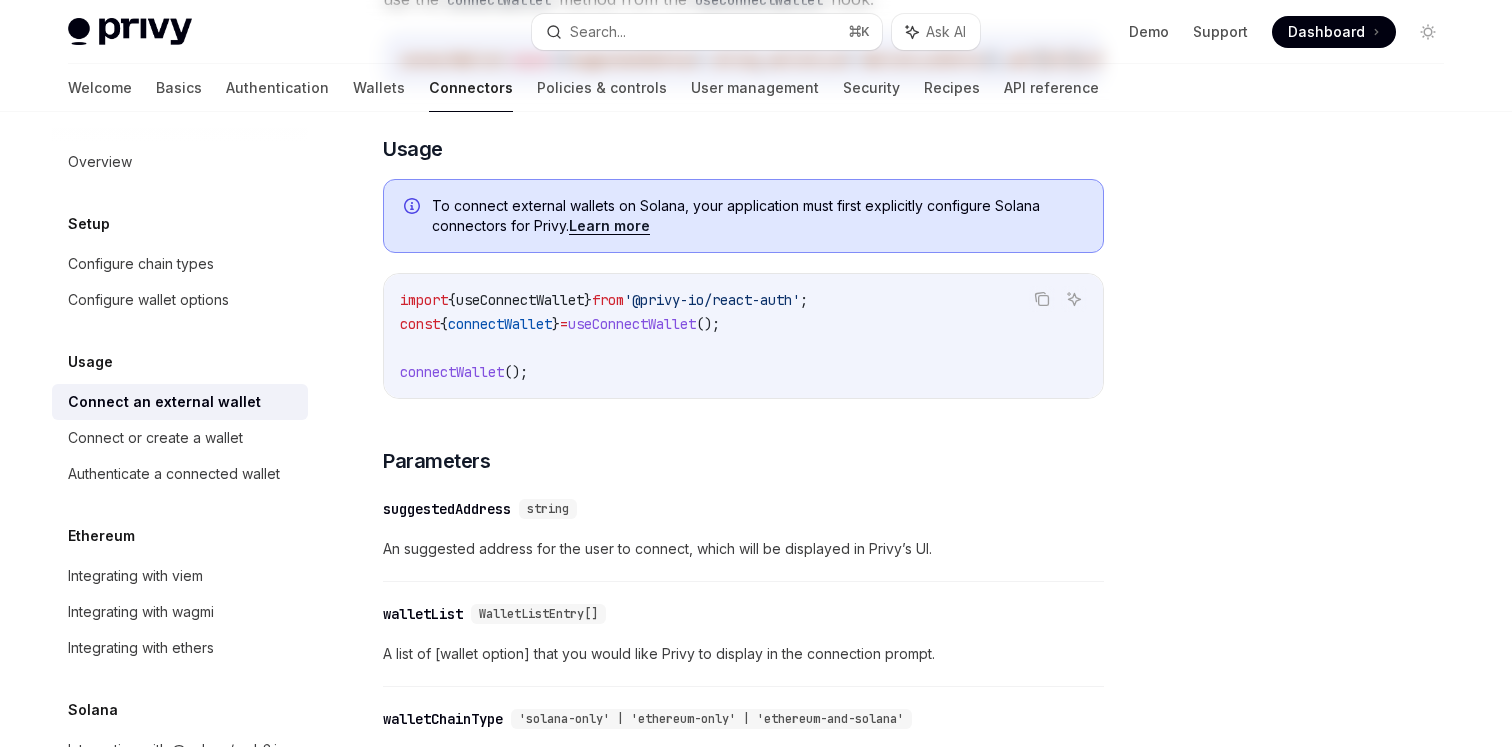 type on "*" 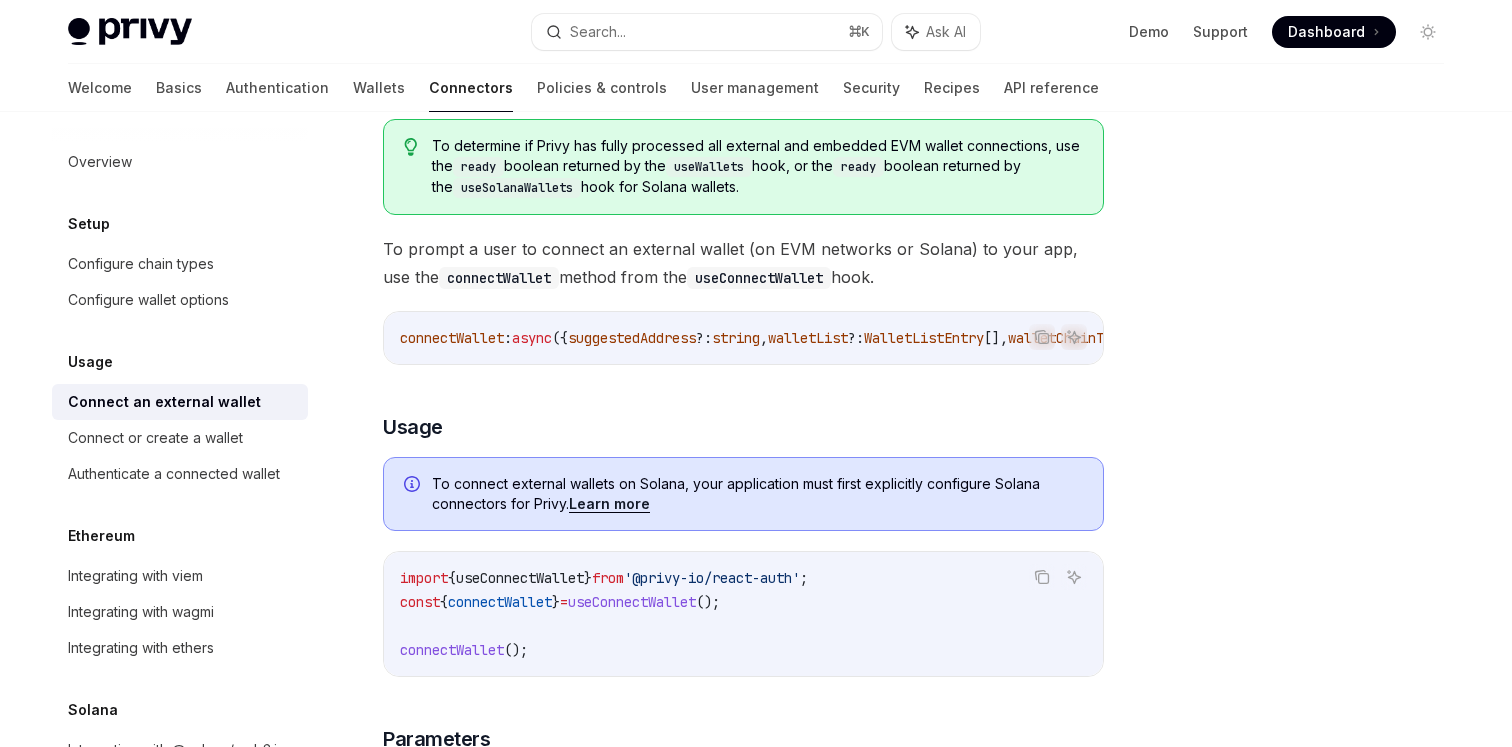 scroll, scrollTop: 237, scrollLeft: 0, axis: vertical 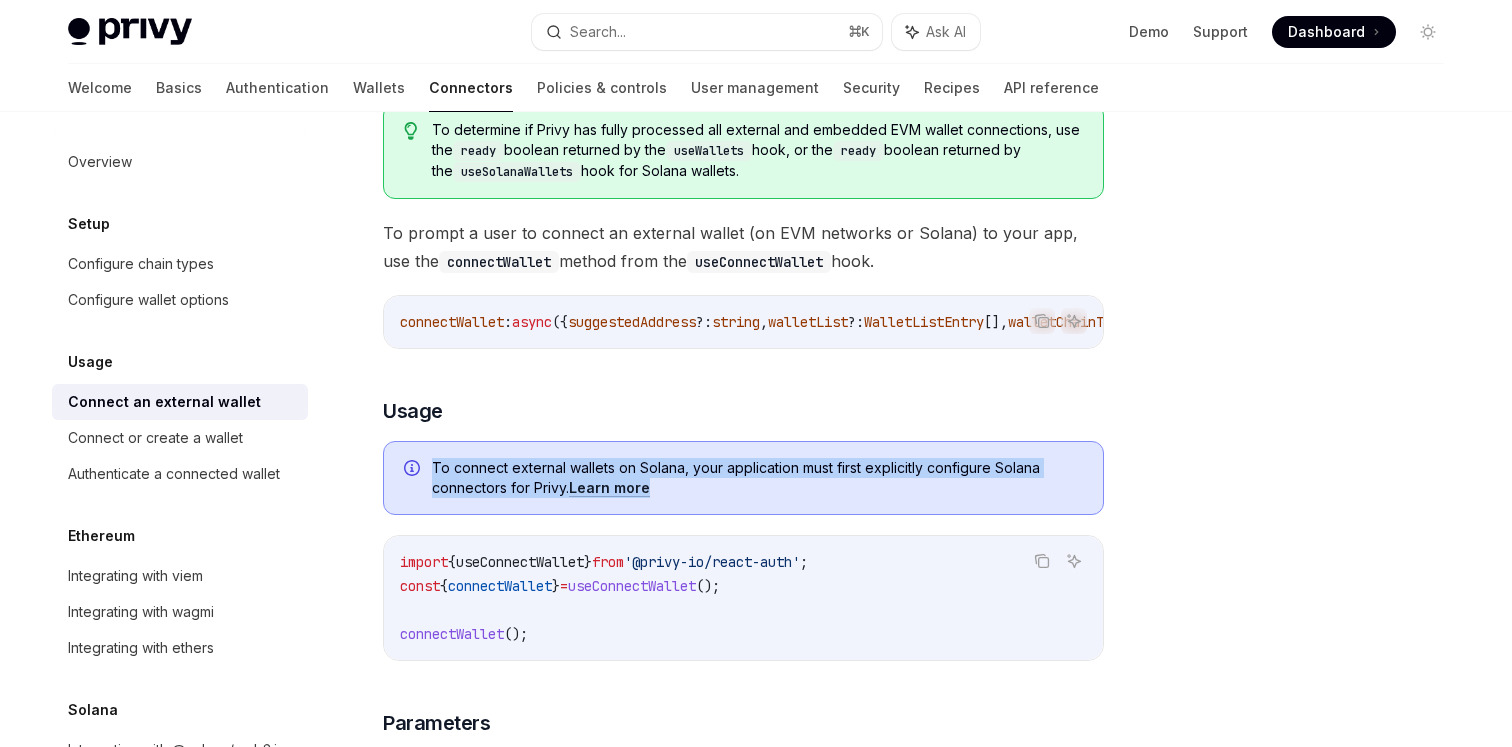 drag, startPoint x: 433, startPoint y: 473, endPoint x: 700, endPoint y: 492, distance: 267.67517 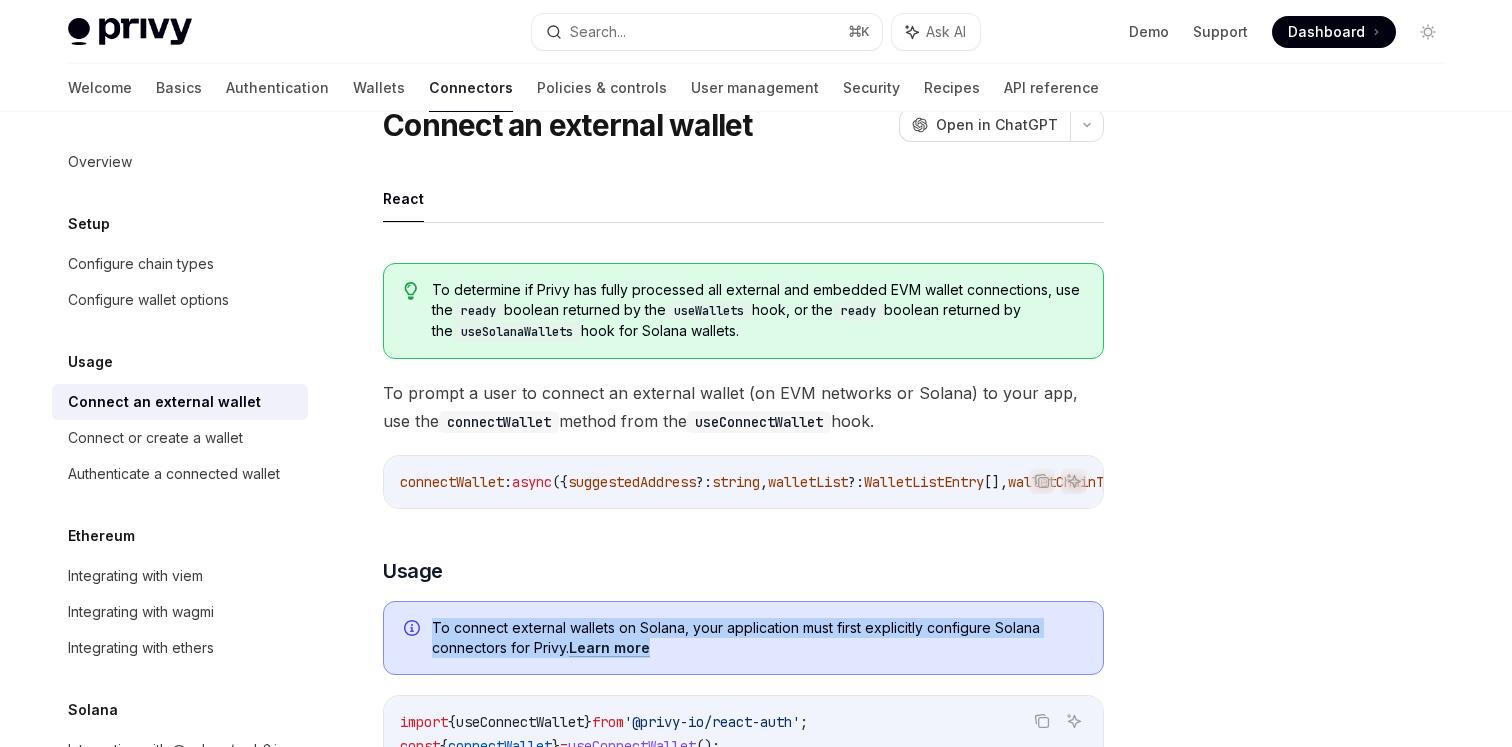 scroll, scrollTop: 79, scrollLeft: 0, axis: vertical 